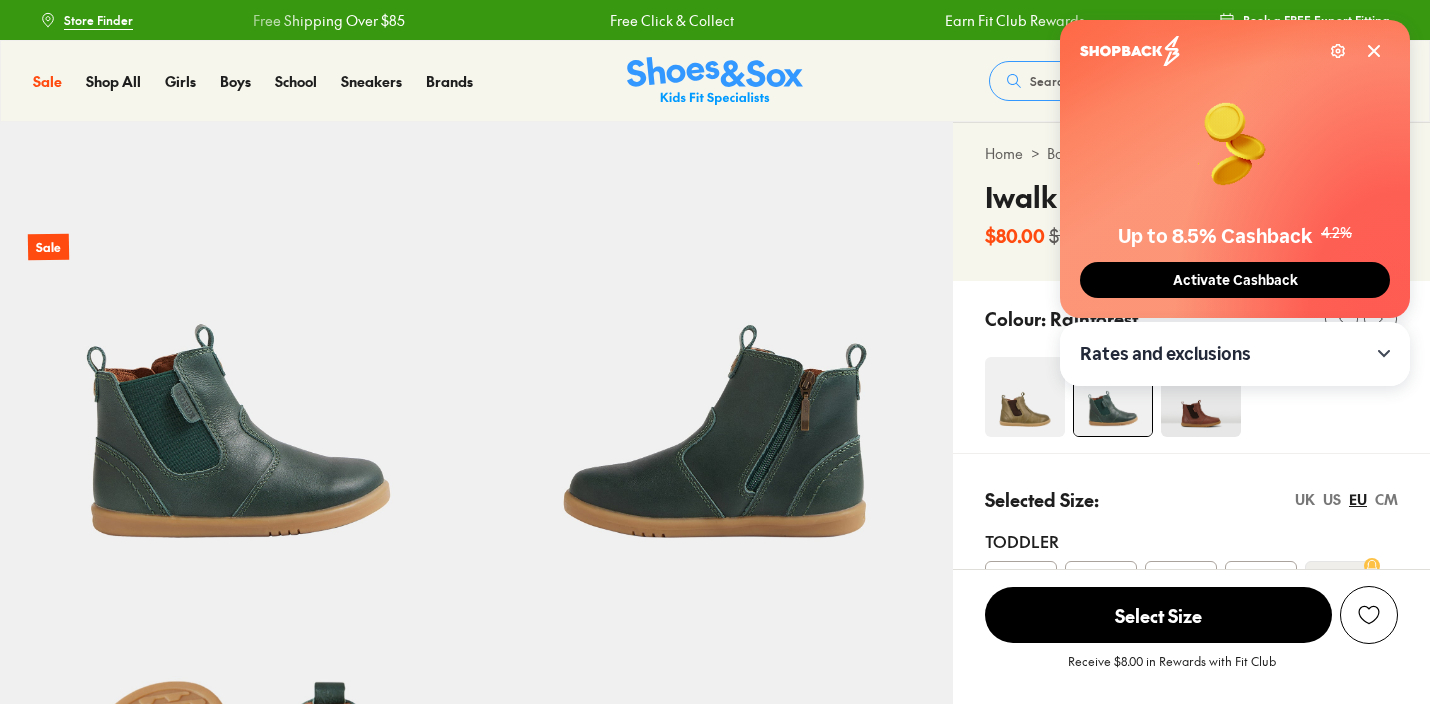 select on "*" 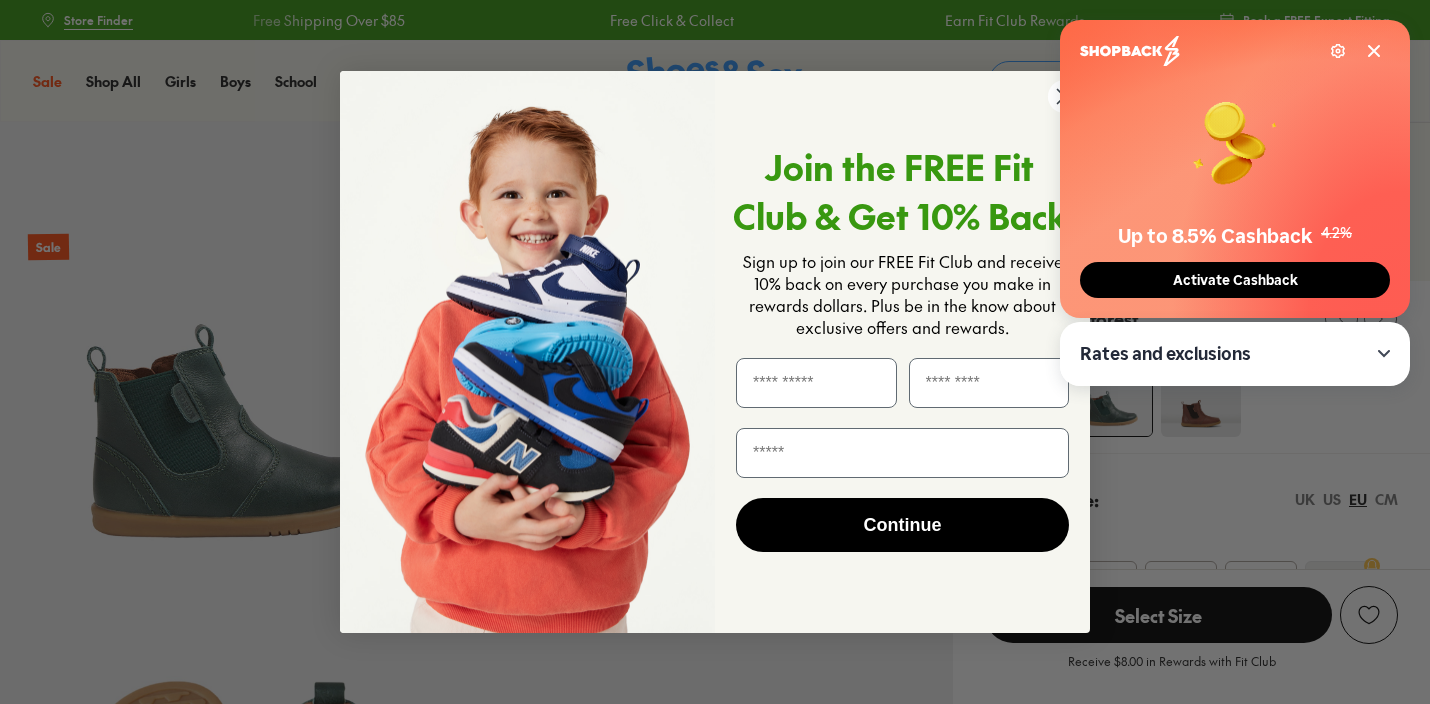 scroll, scrollTop: 0, scrollLeft: 0, axis: both 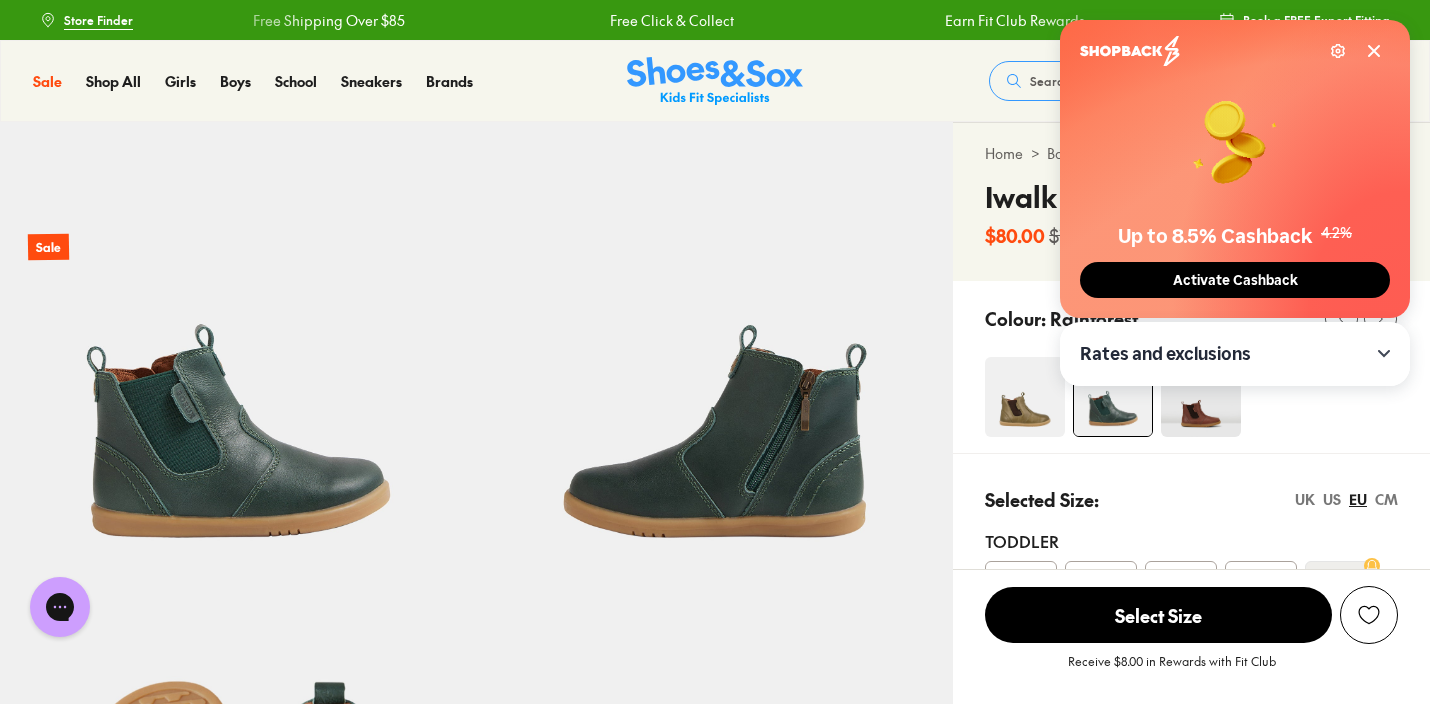 click 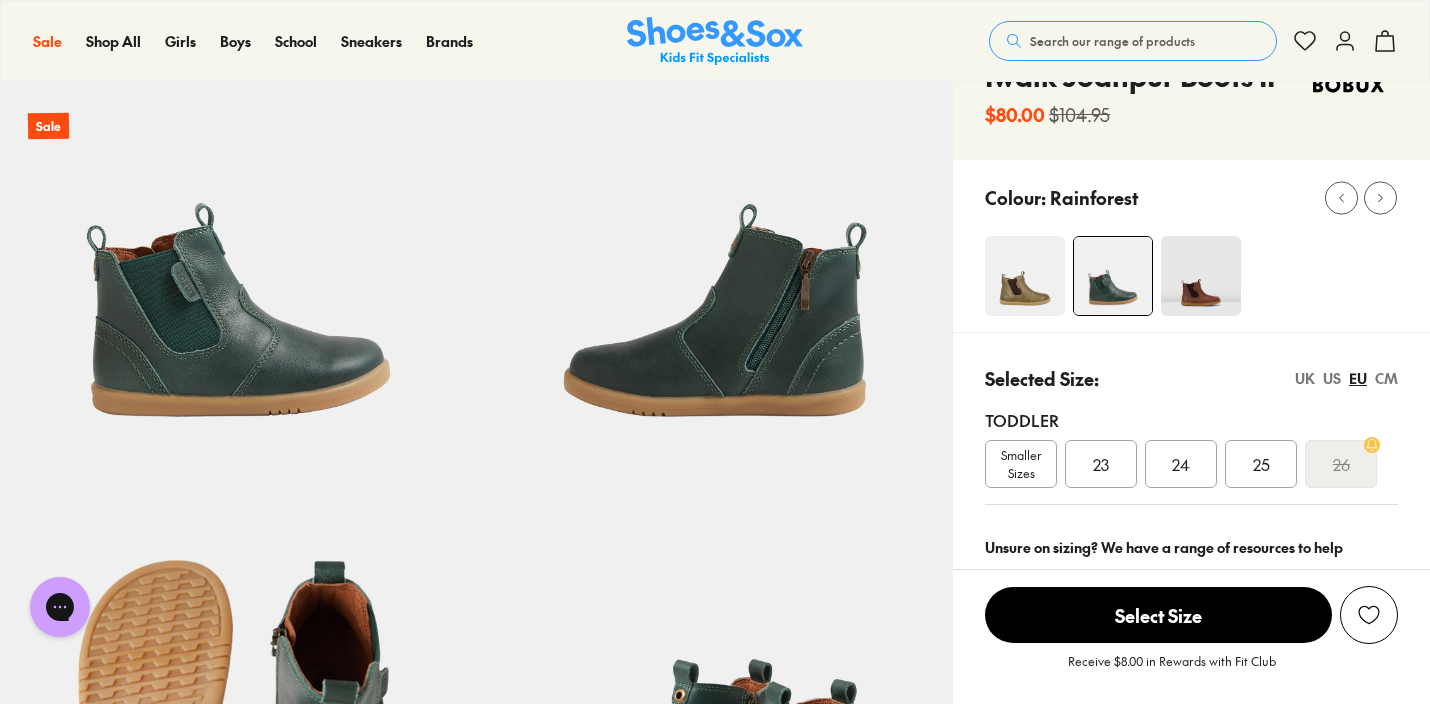 scroll, scrollTop: 122, scrollLeft: 0, axis: vertical 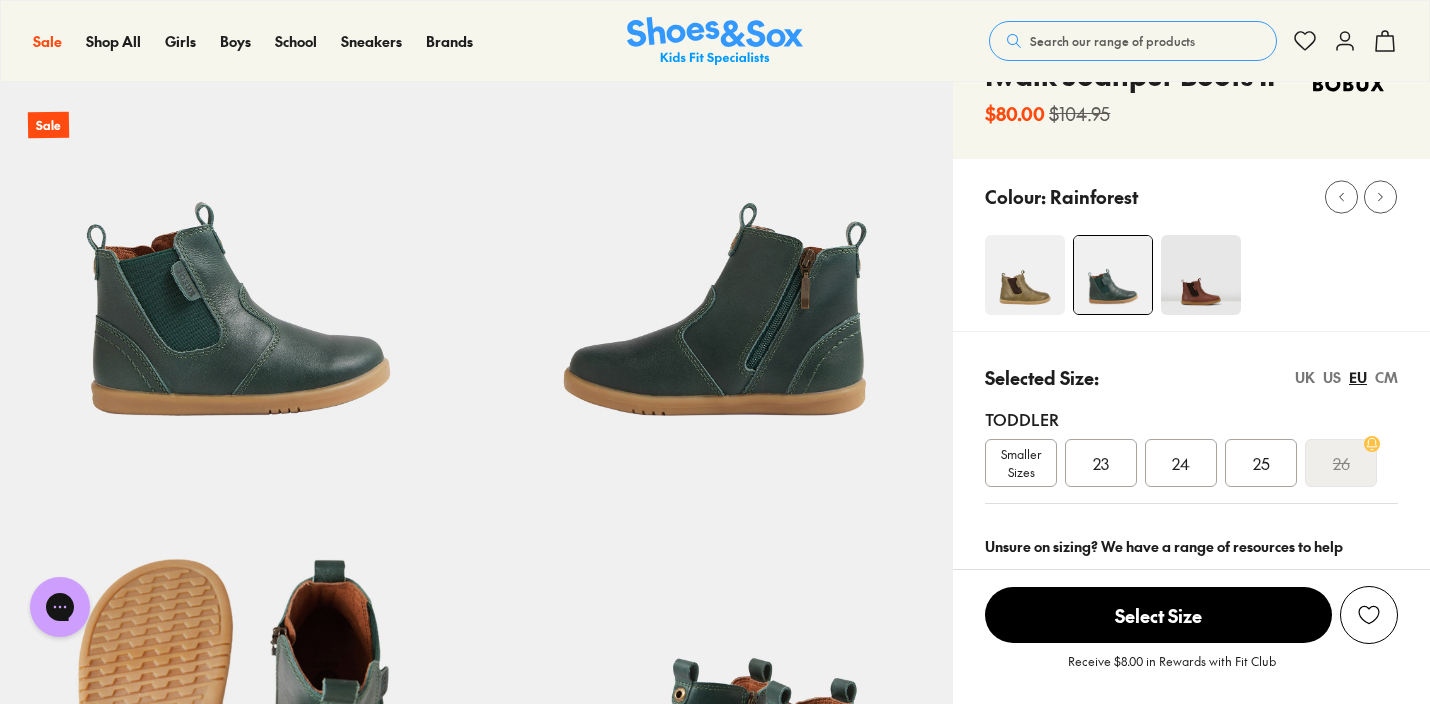 click at bounding box center [1201, 275] 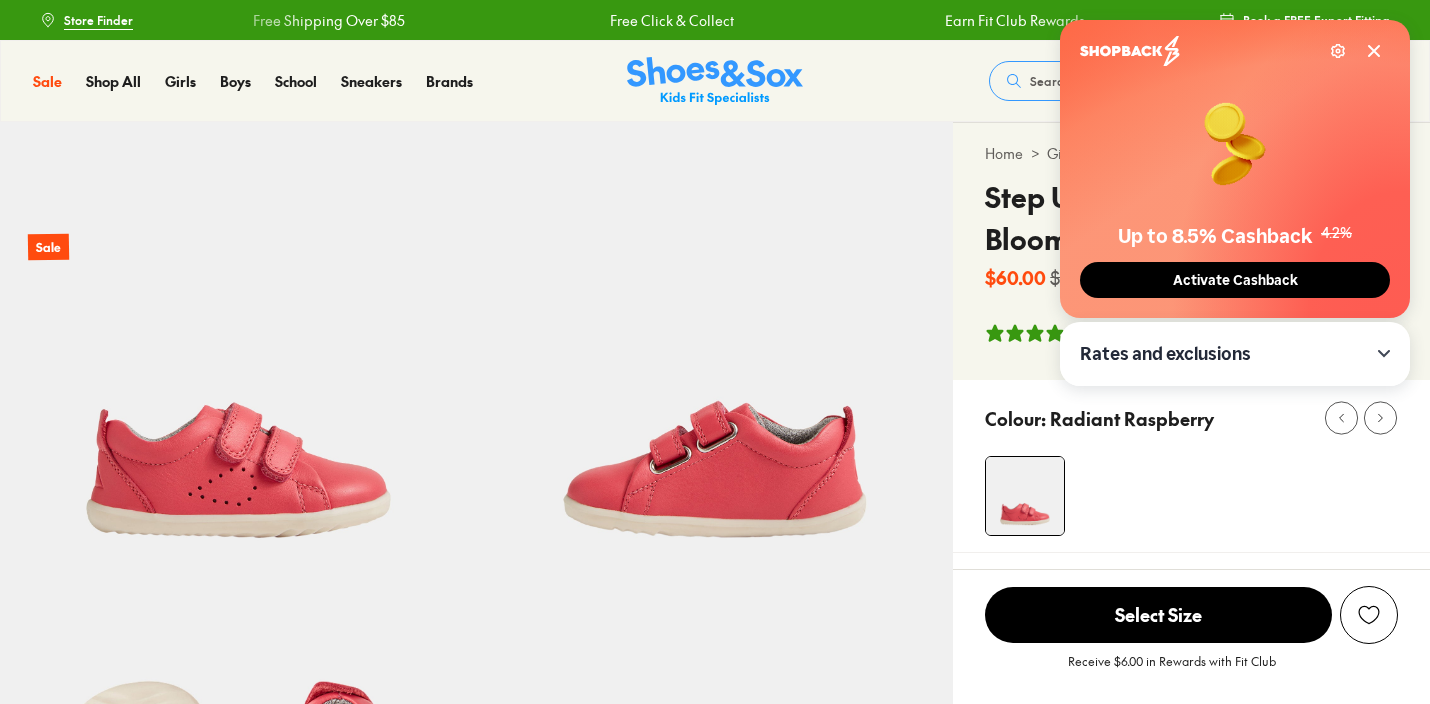 select on "*" 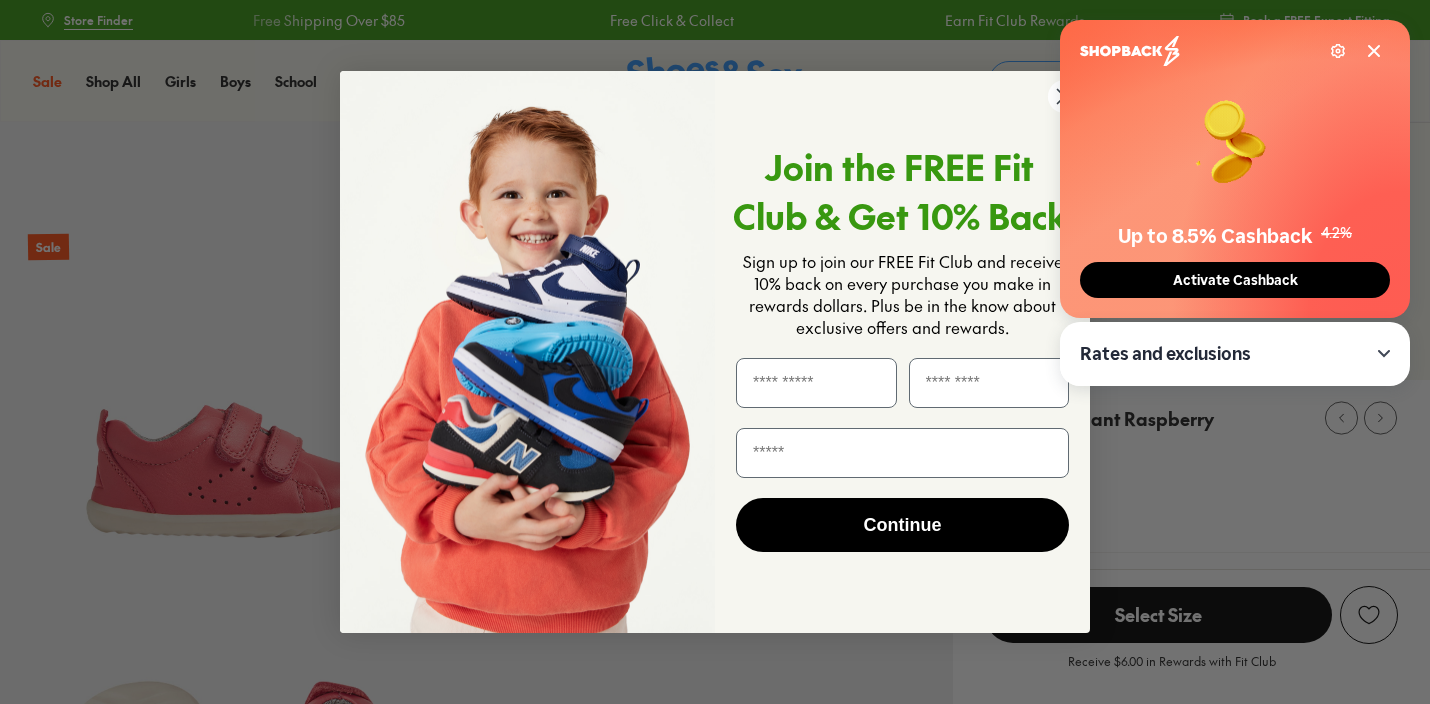 scroll, scrollTop: 0, scrollLeft: 0, axis: both 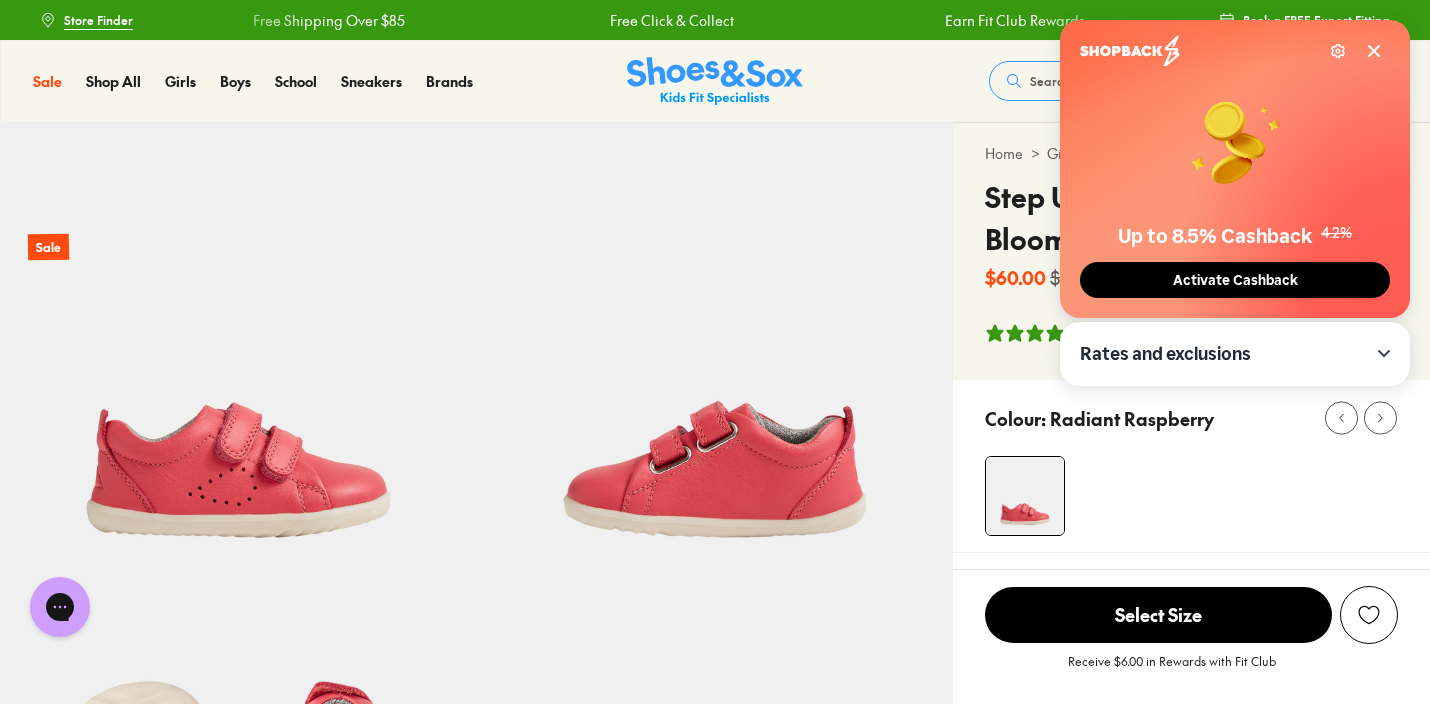click 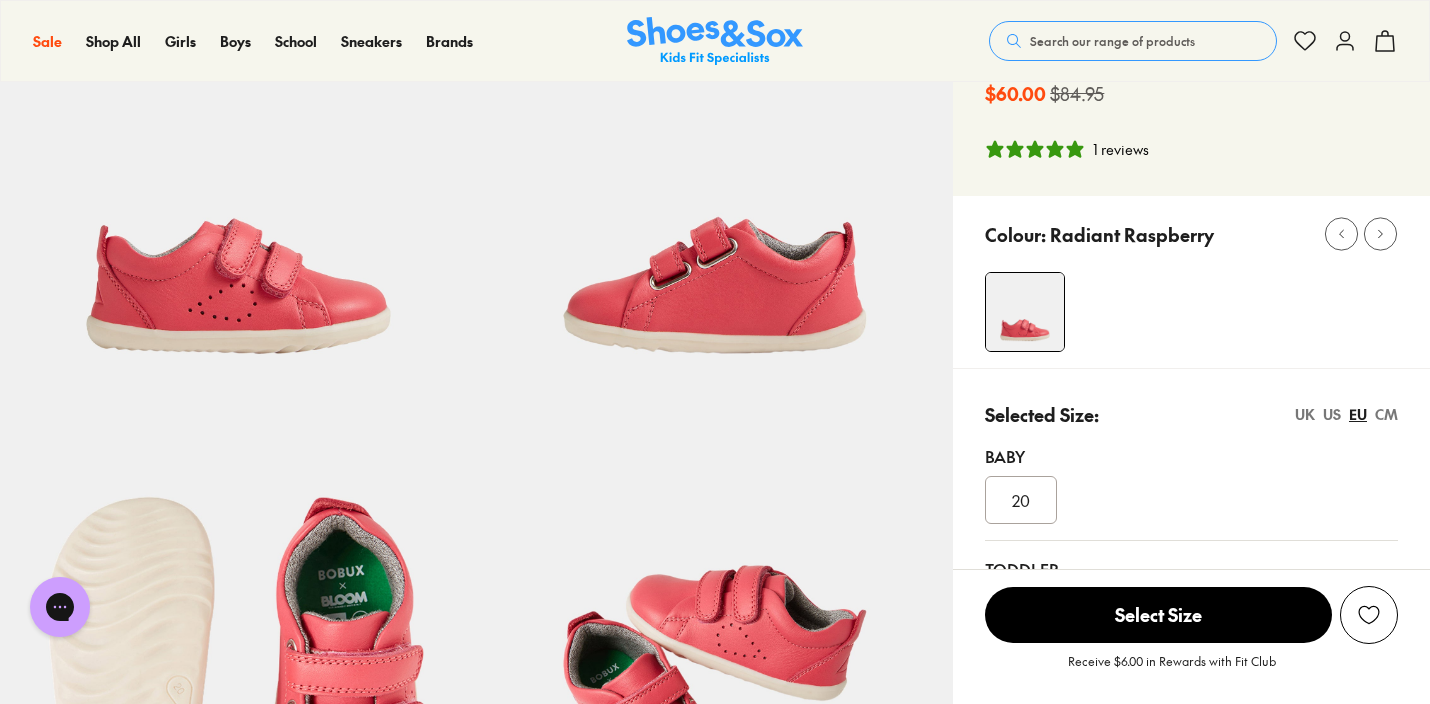 scroll, scrollTop: 0, scrollLeft: 0, axis: both 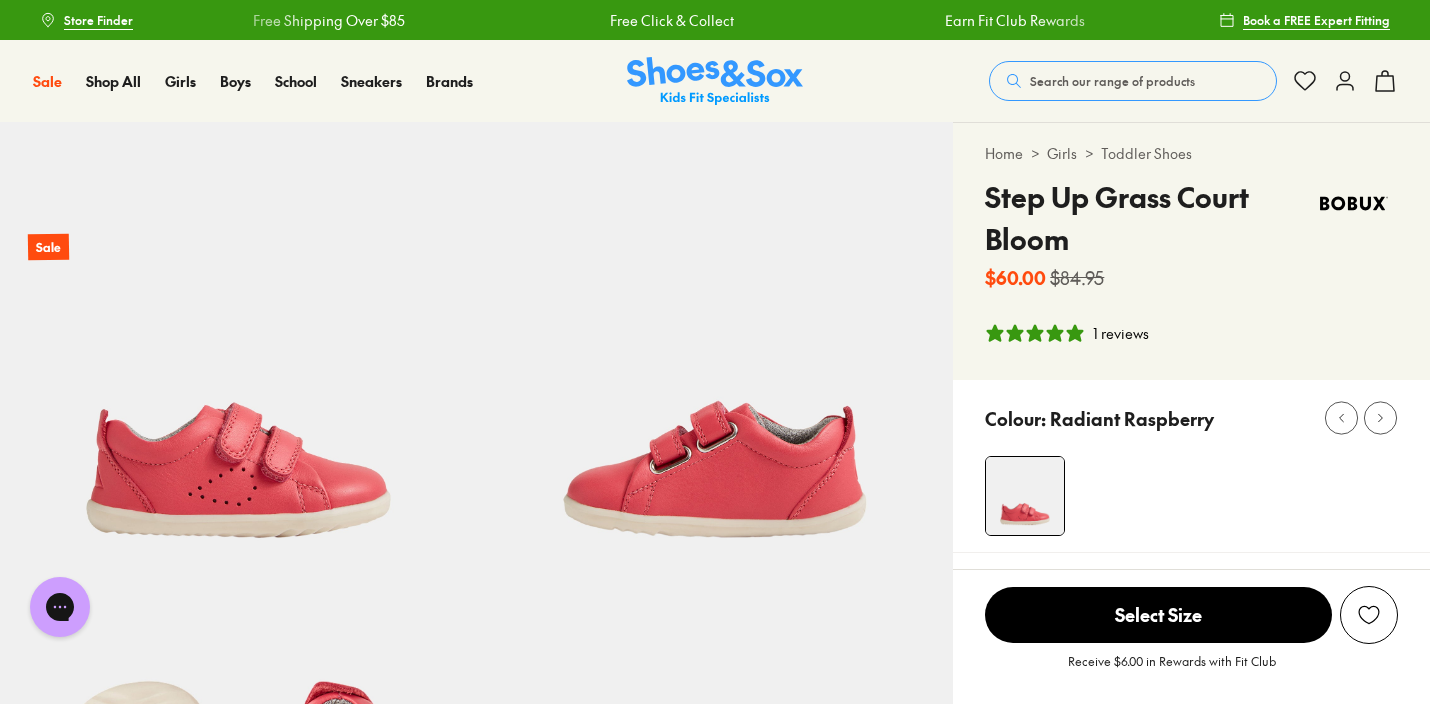 click on "Search our range of products" at bounding box center (1112, 81) 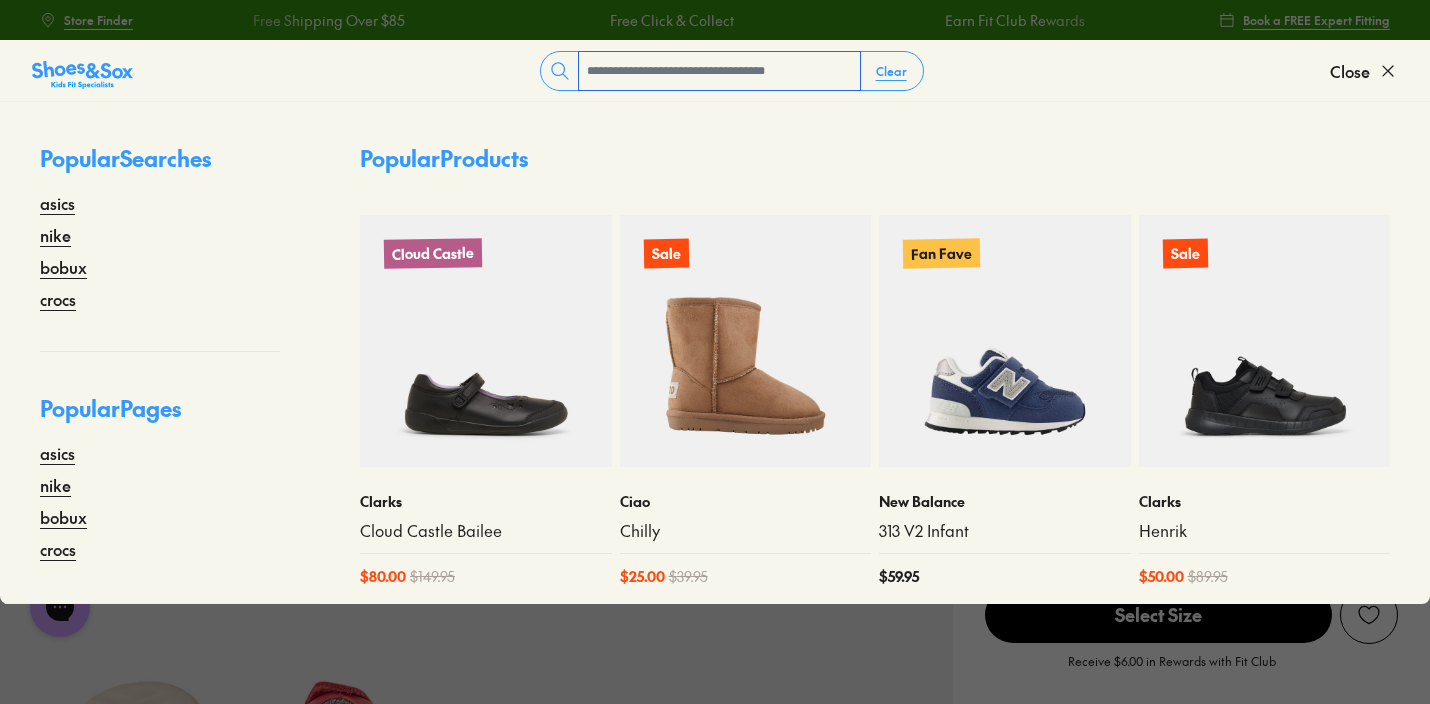 scroll, scrollTop: 13, scrollLeft: 0, axis: vertical 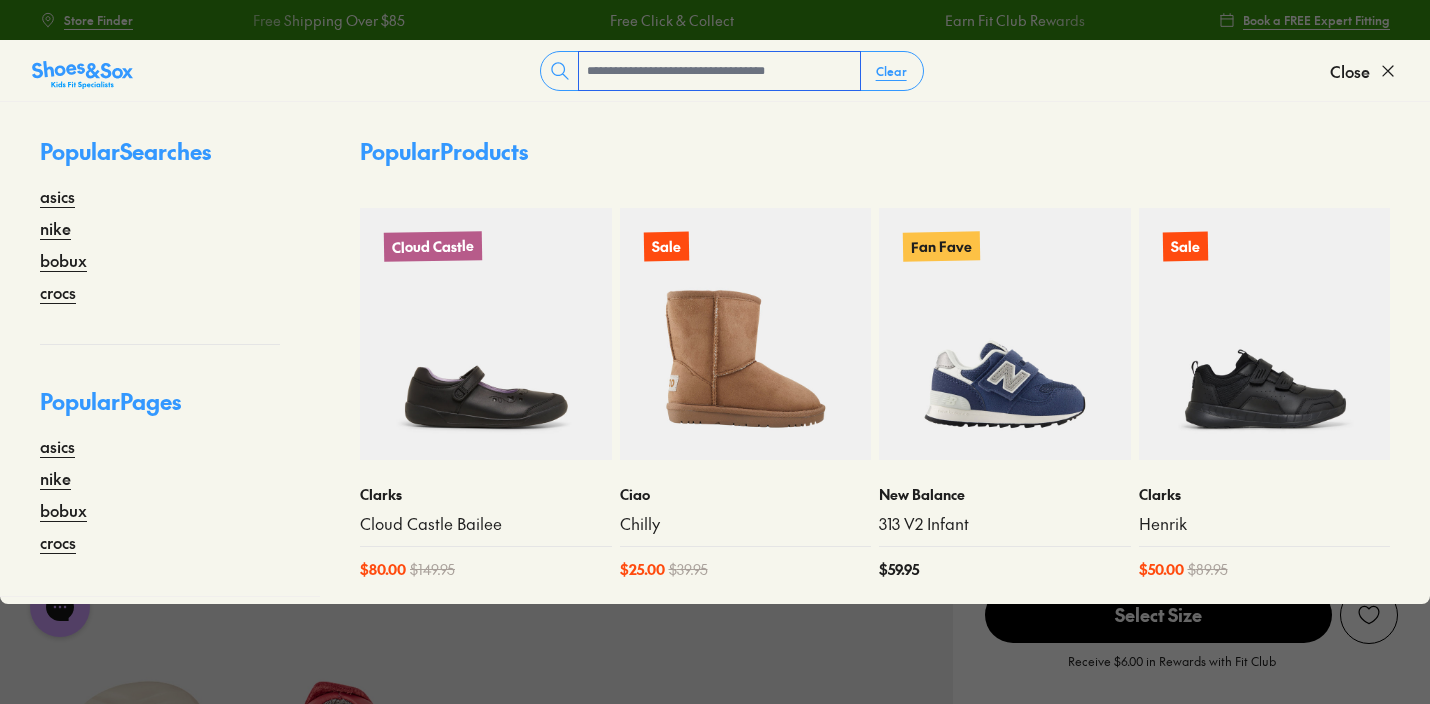 click at bounding box center (719, 71) 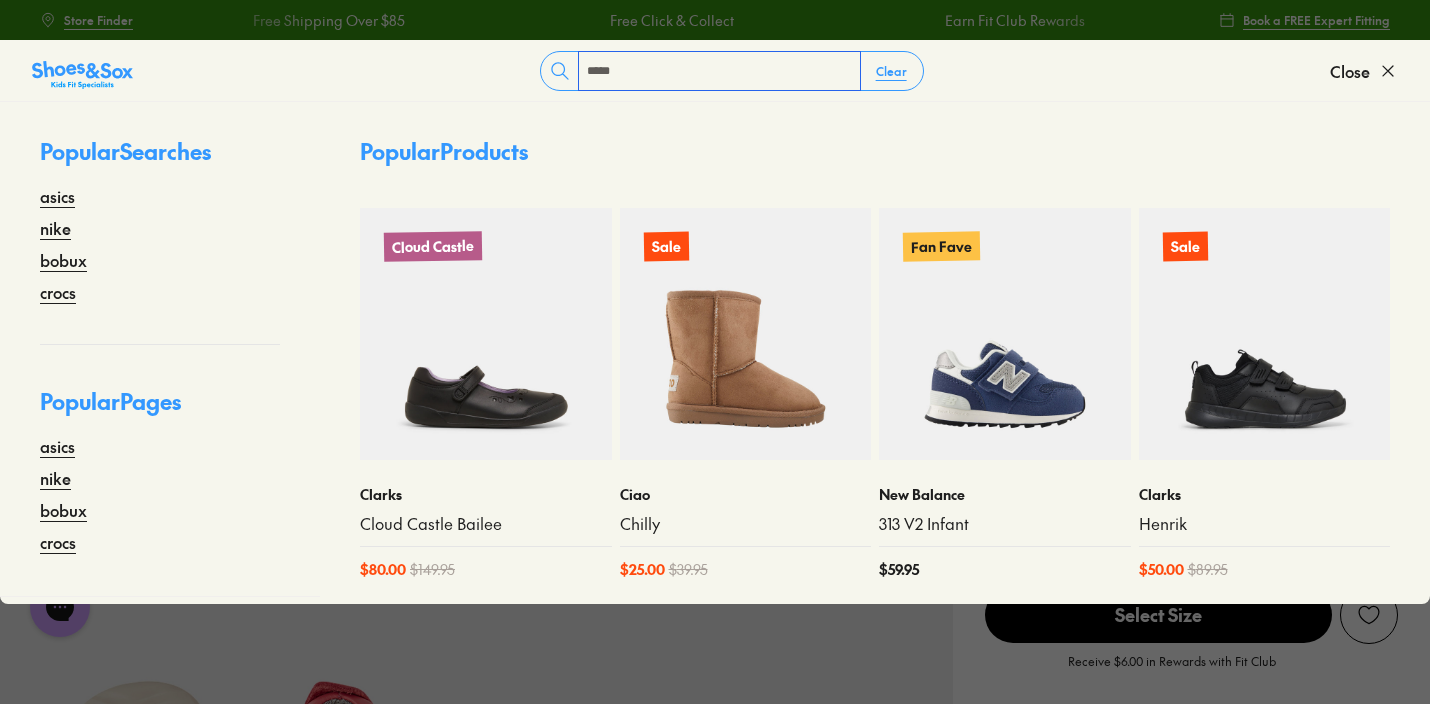 type on "*****" 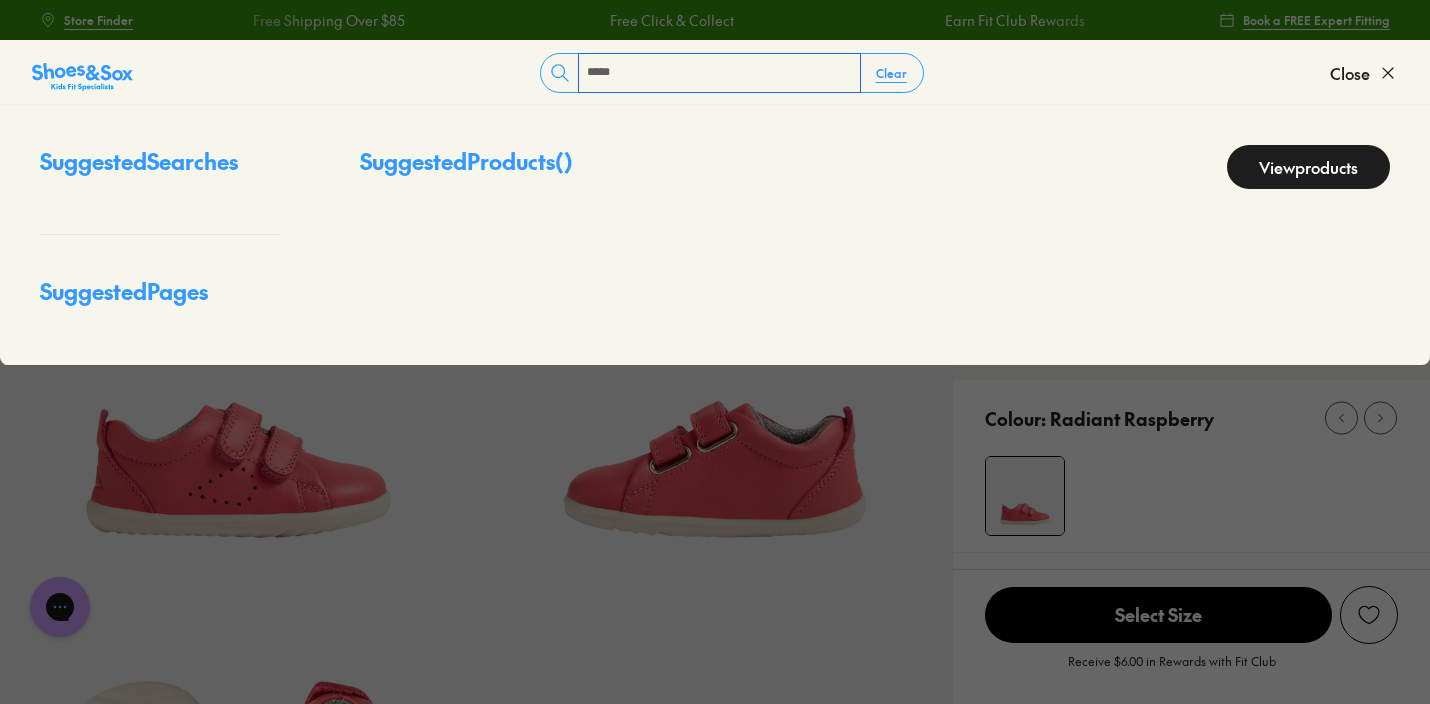 scroll, scrollTop: 0, scrollLeft: 0, axis: both 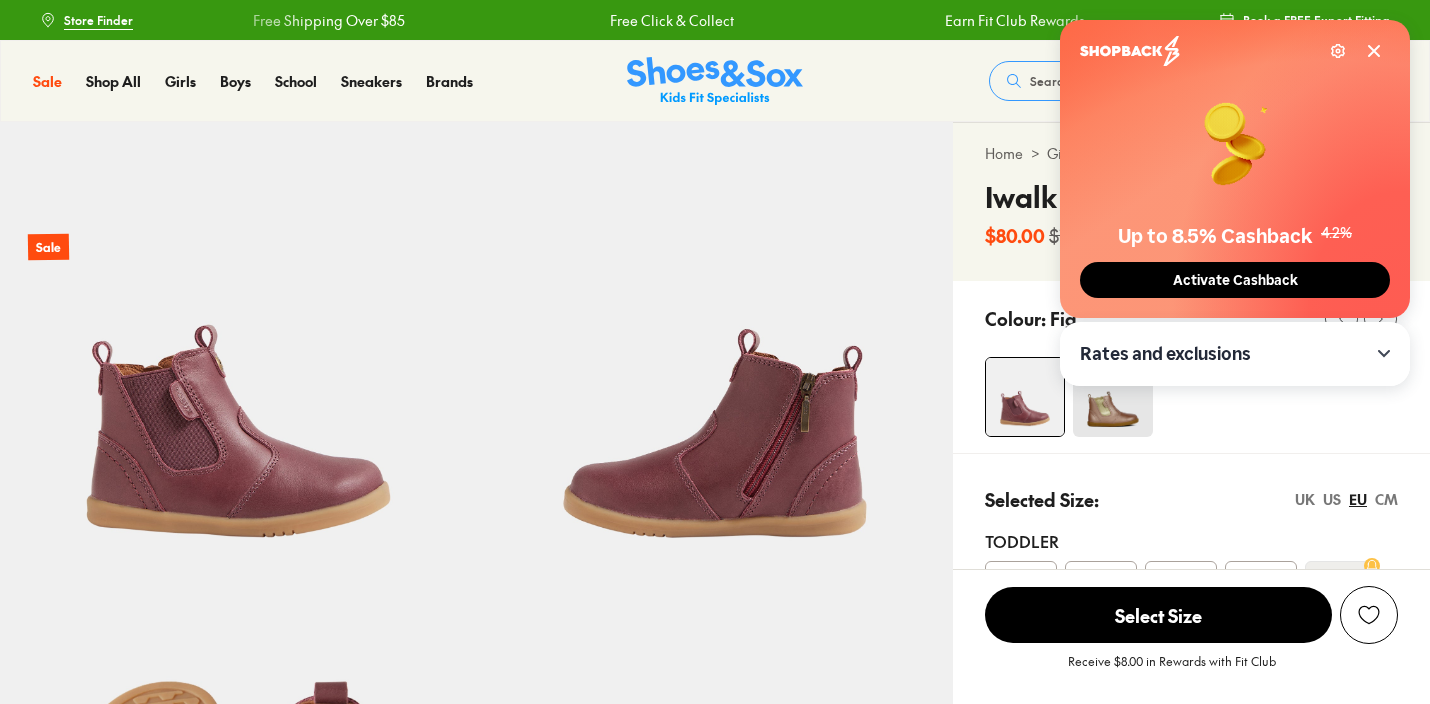 select on "*" 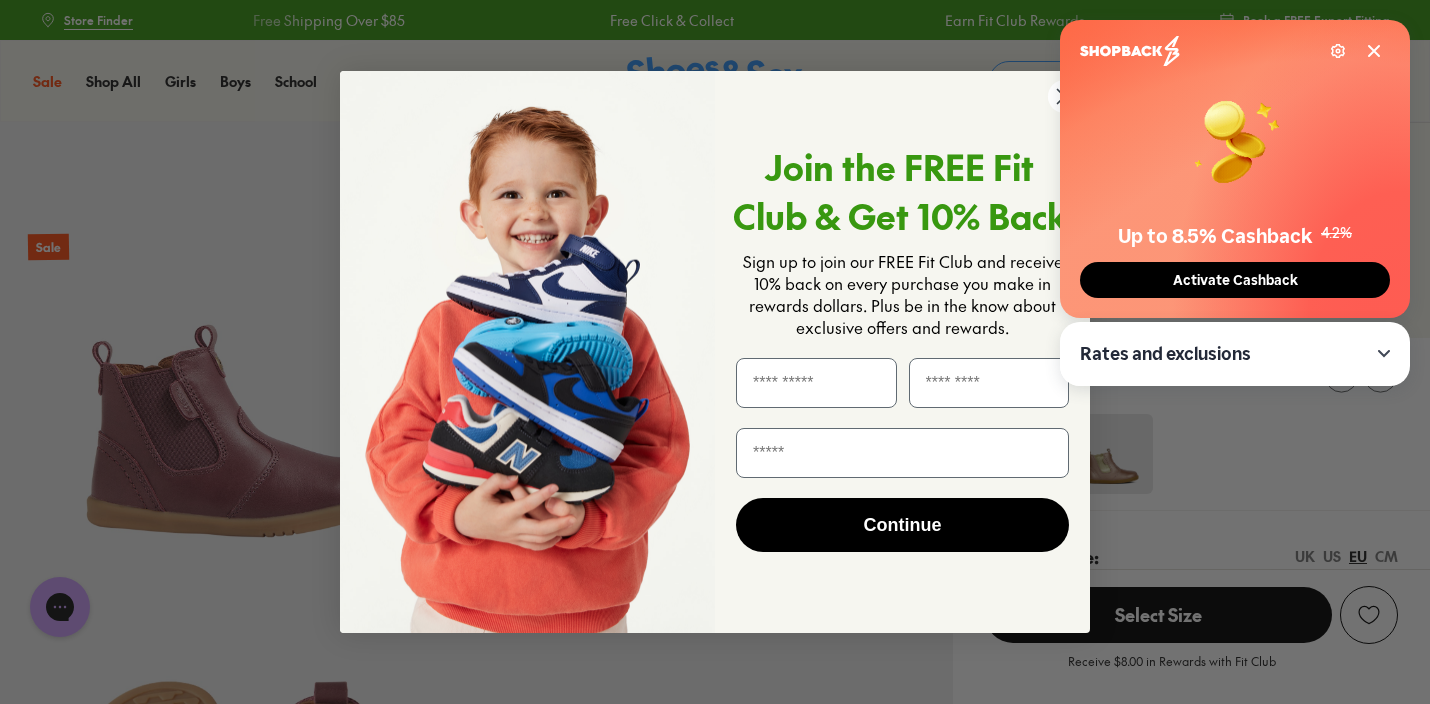 scroll, scrollTop: 0, scrollLeft: 0, axis: both 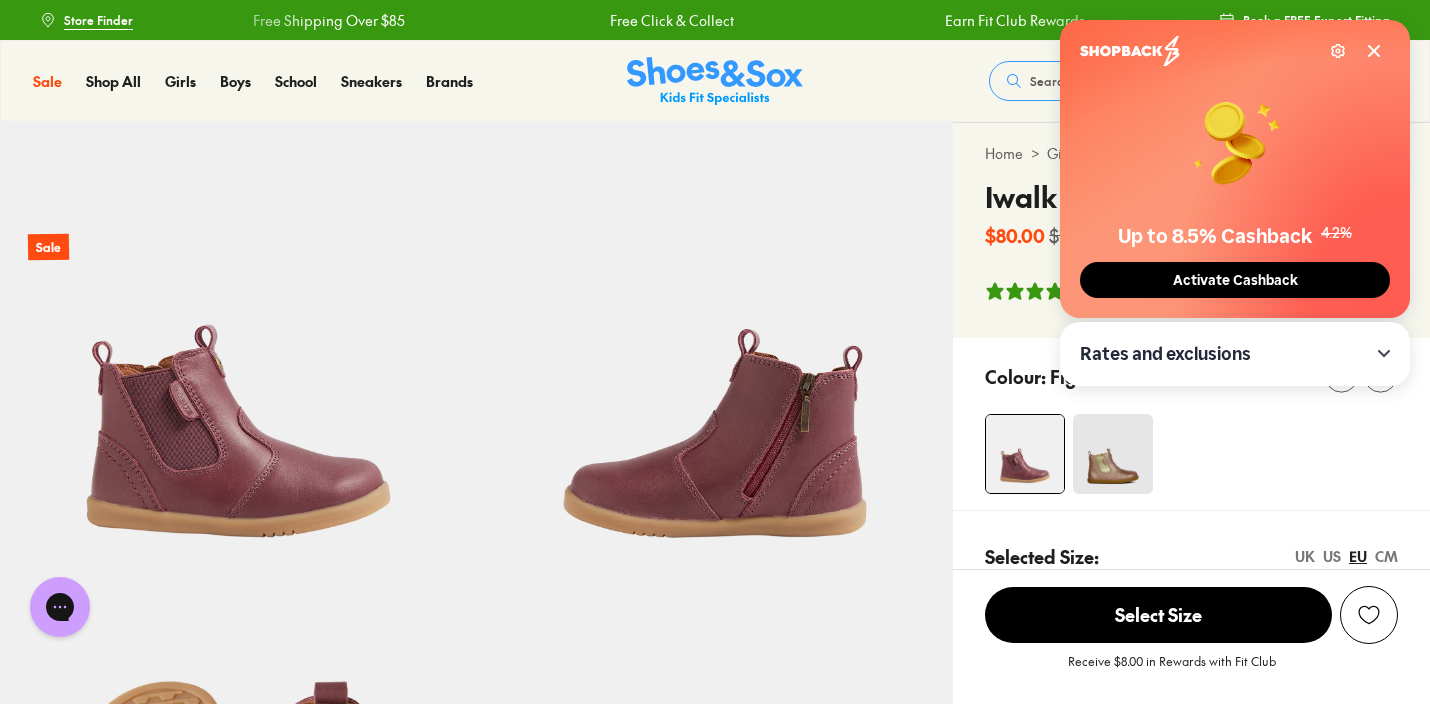 click 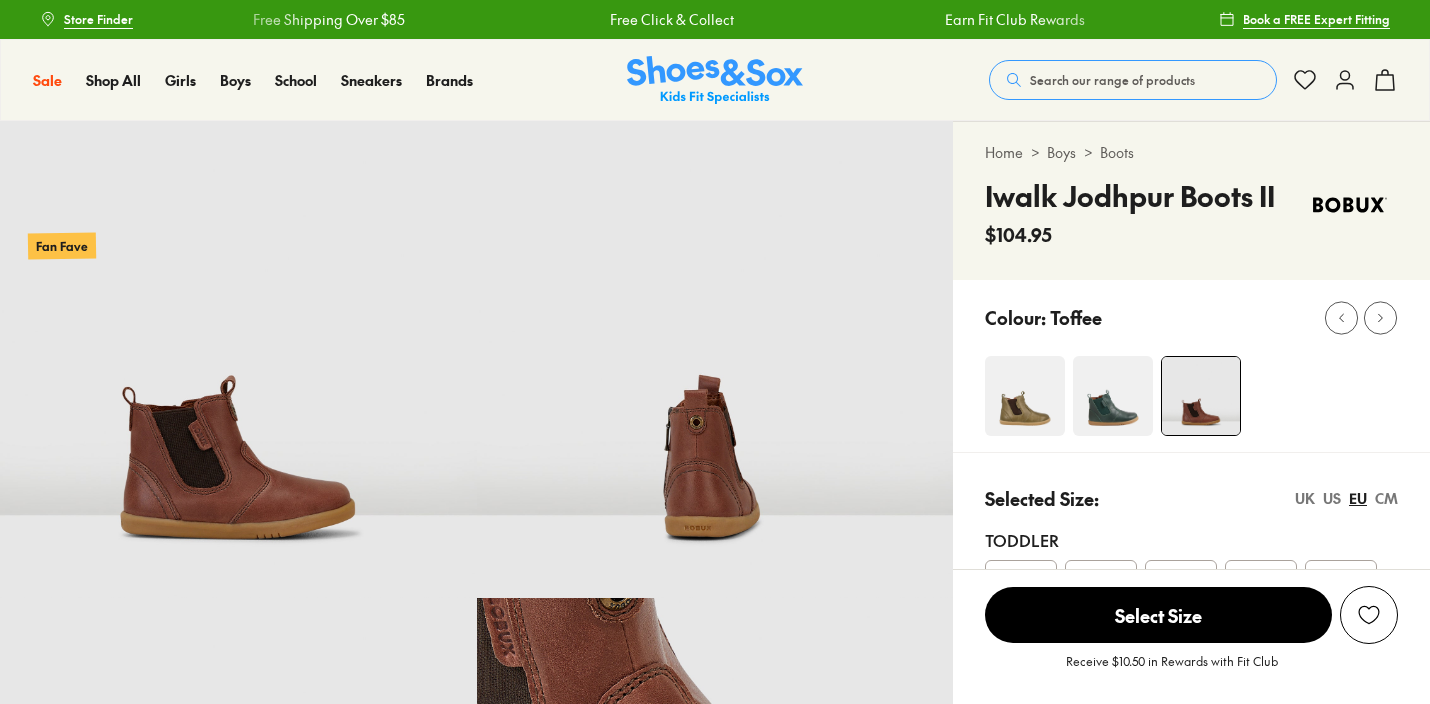 select on "*" 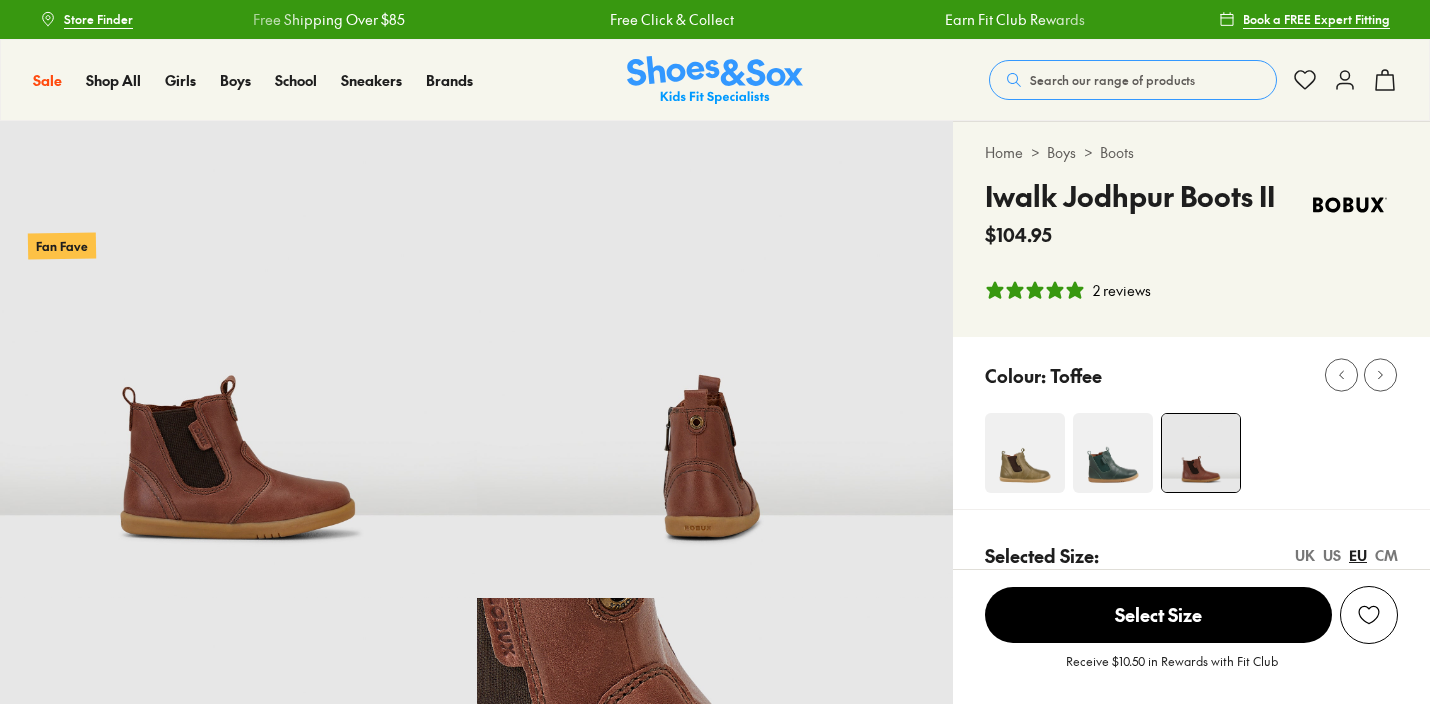 scroll, scrollTop: 242, scrollLeft: 0, axis: vertical 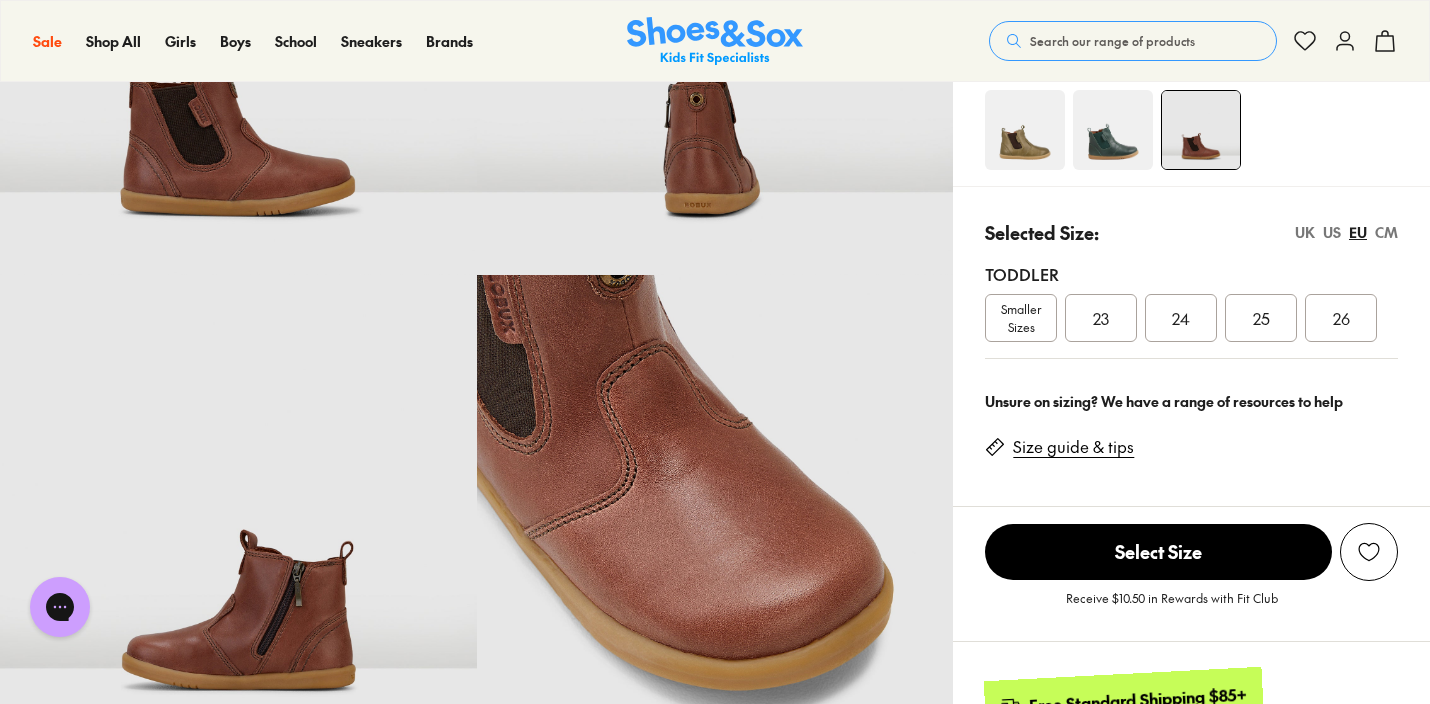 click at bounding box center [1113, 130] 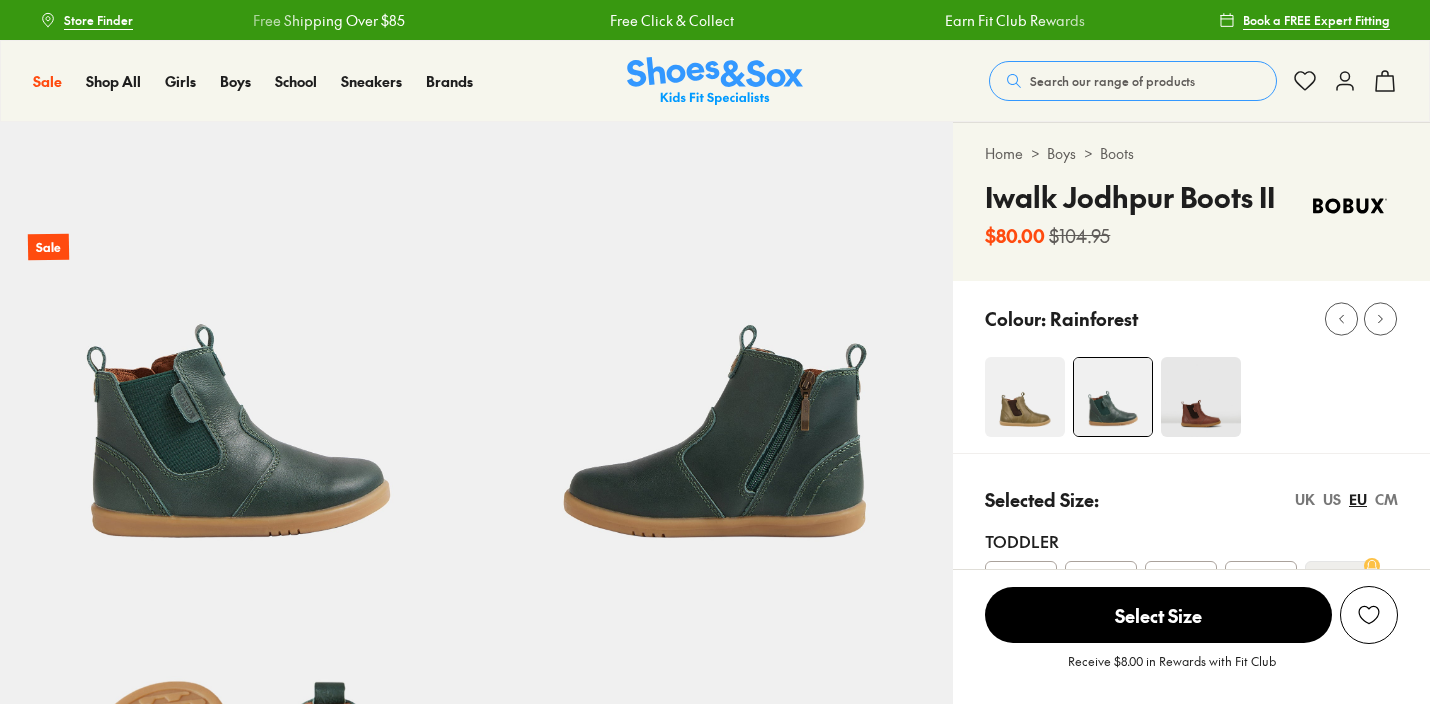 scroll, scrollTop: 0, scrollLeft: 0, axis: both 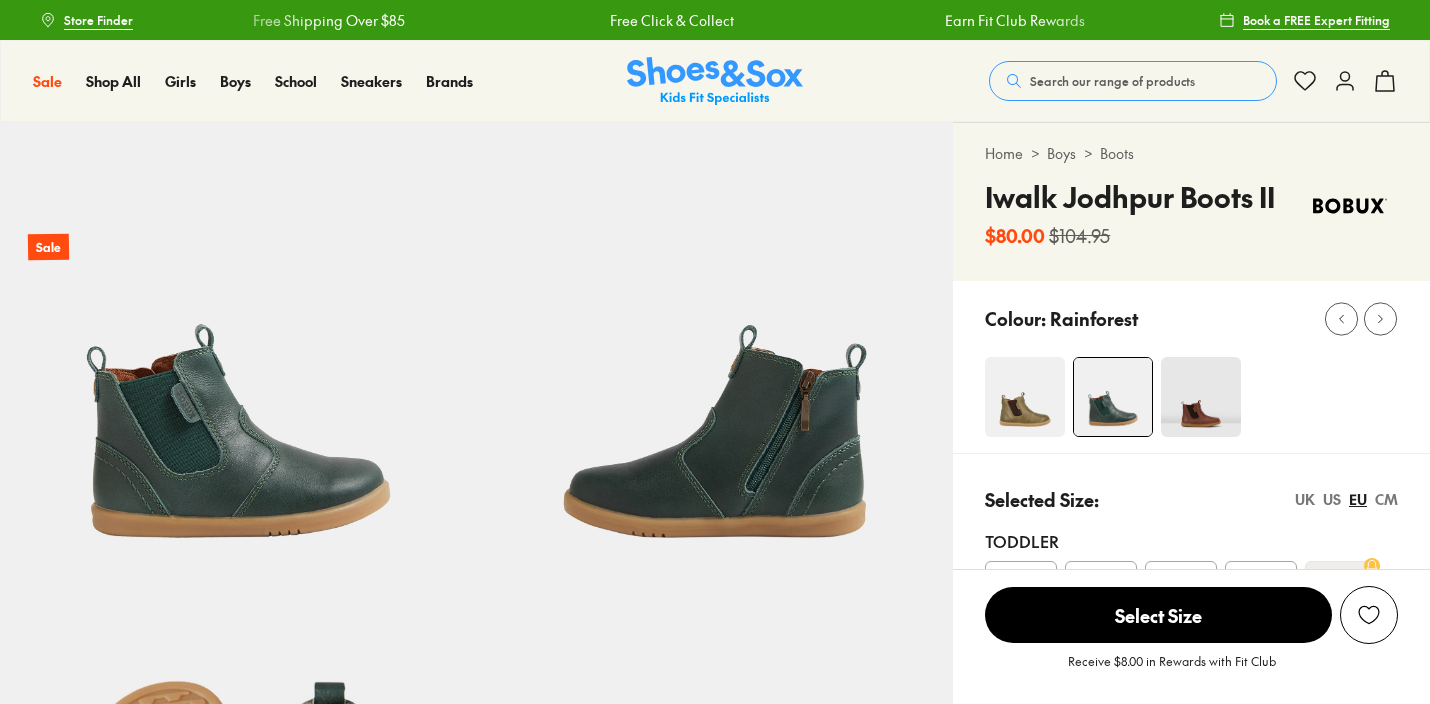click at bounding box center [1025, 397] 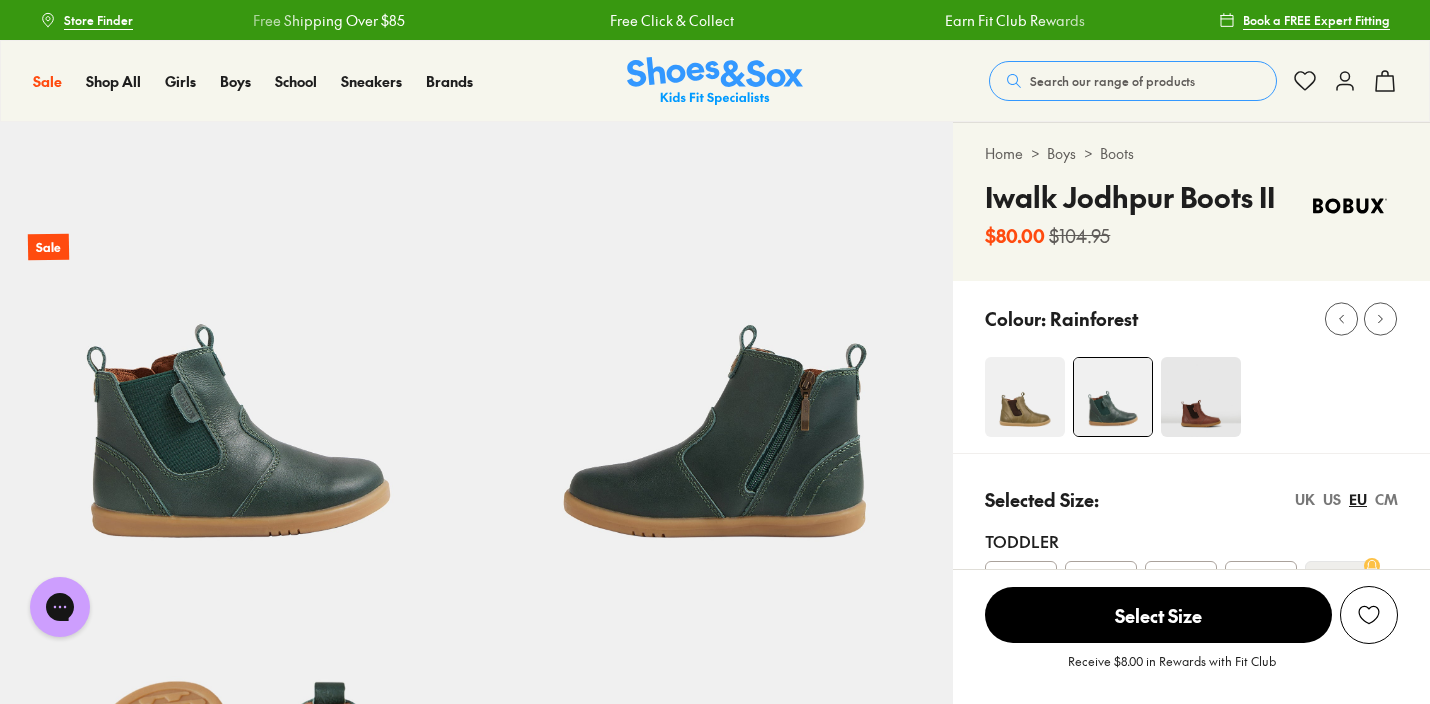 scroll, scrollTop: 0, scrollLeft: 0, axis: both 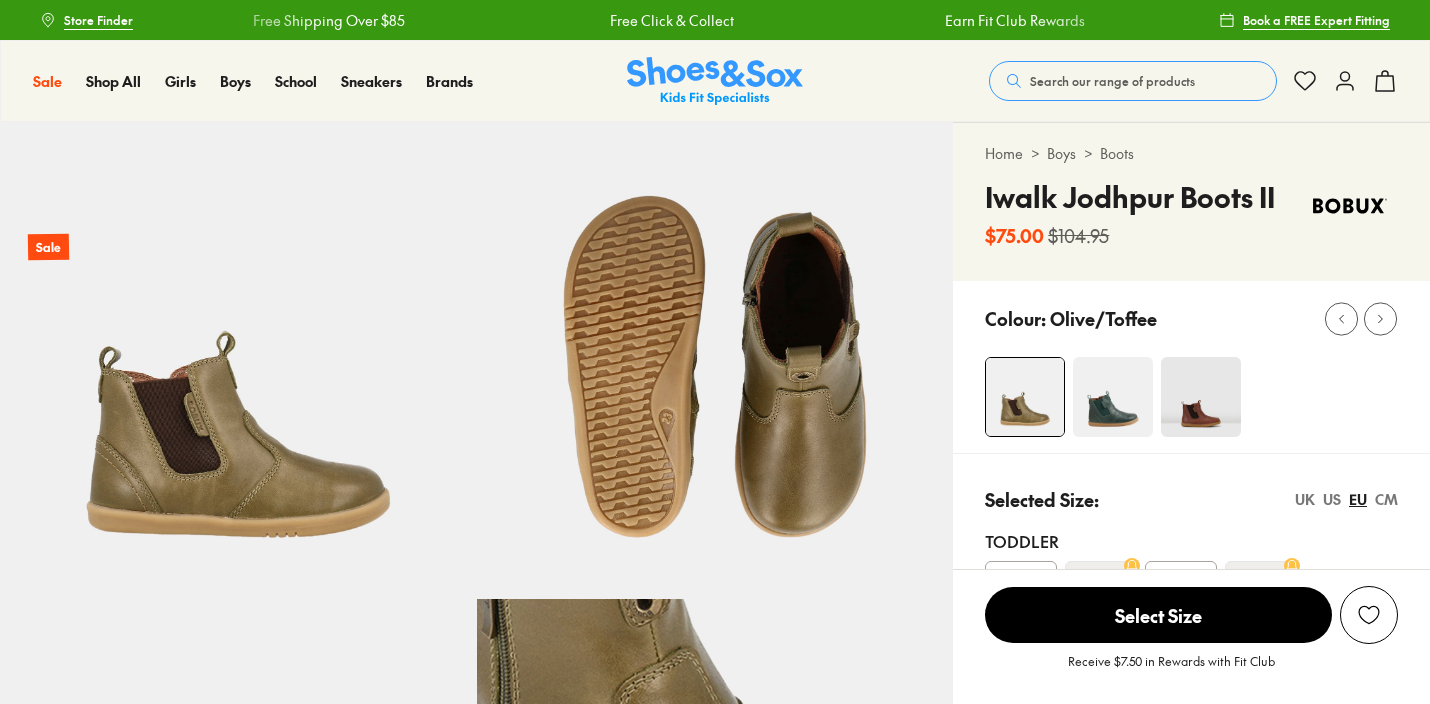 select on "*" 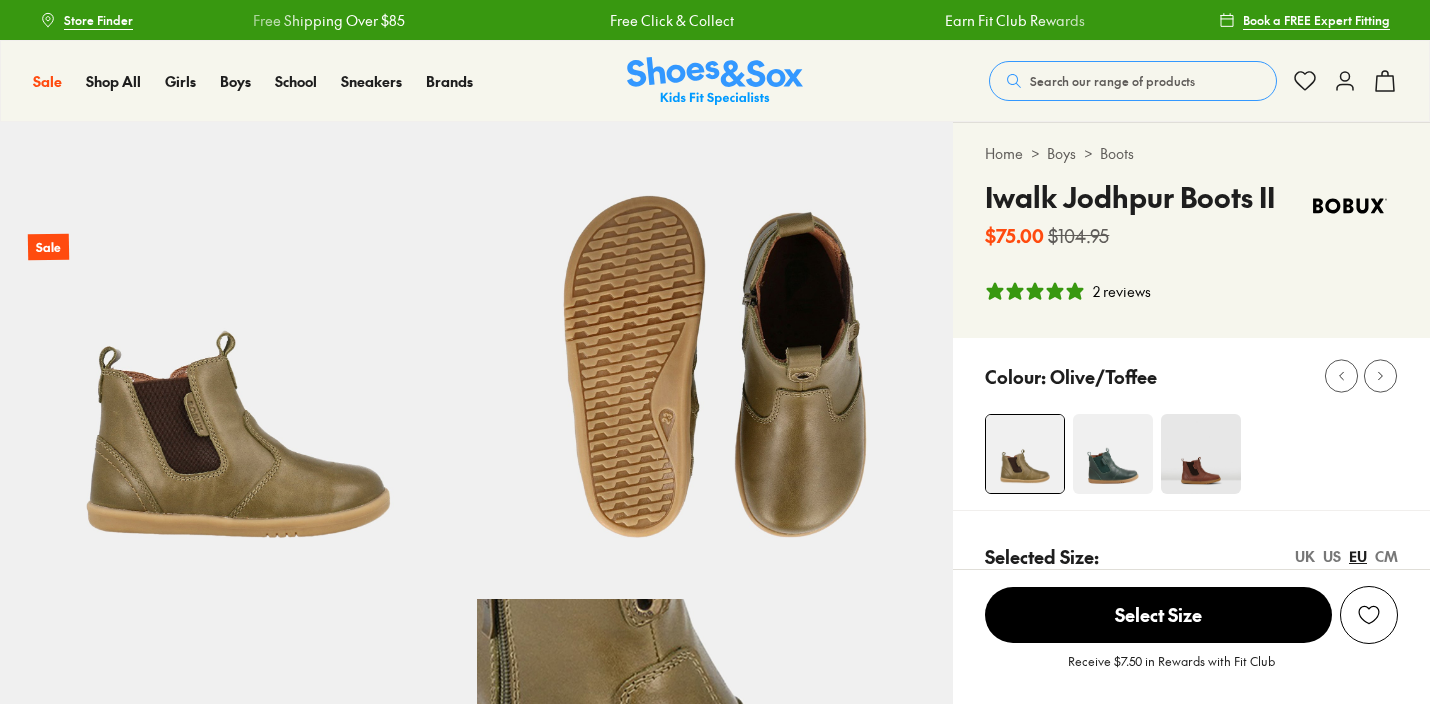 scroll, scrollTop: 230, scrollLeft: 0, axis: vertical 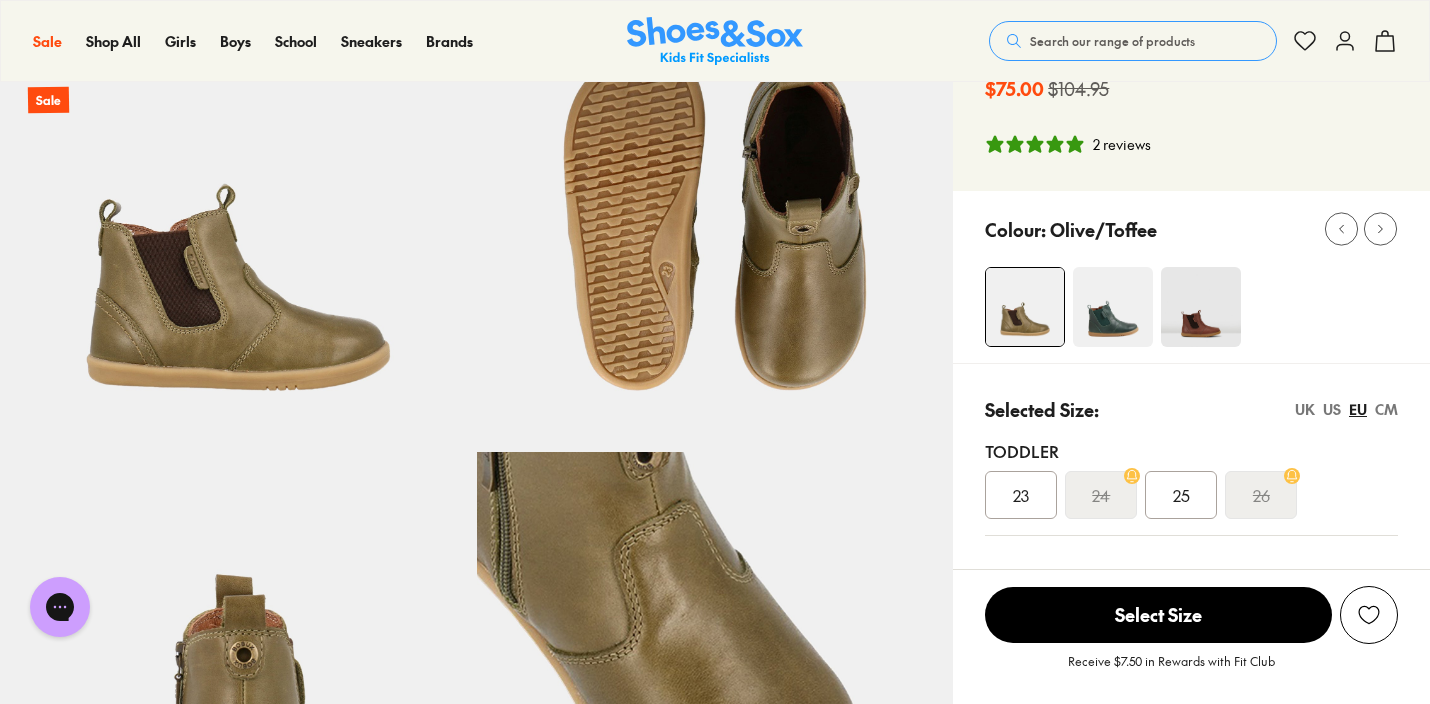 click at bounding box center (1201, 307) 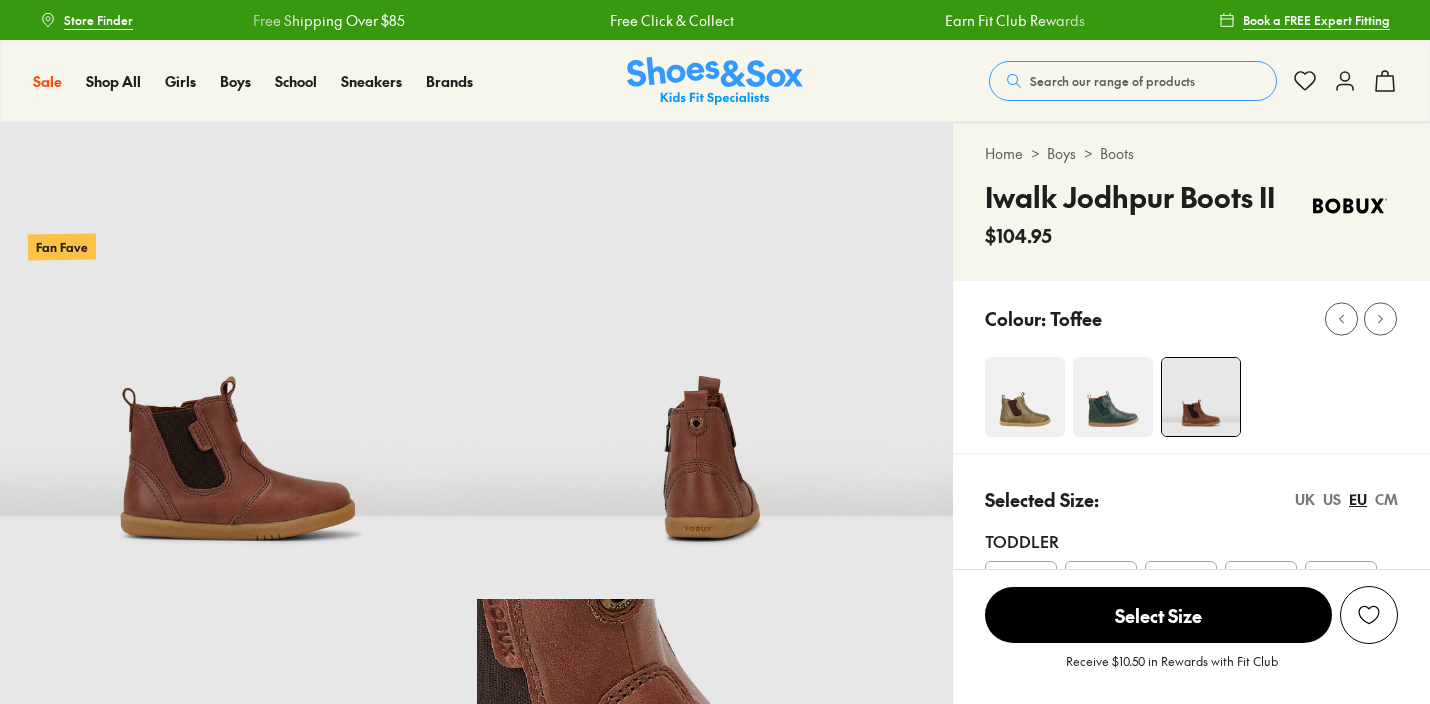 scroll, scrollTop: 0, scrollLeft: 0, axis: both 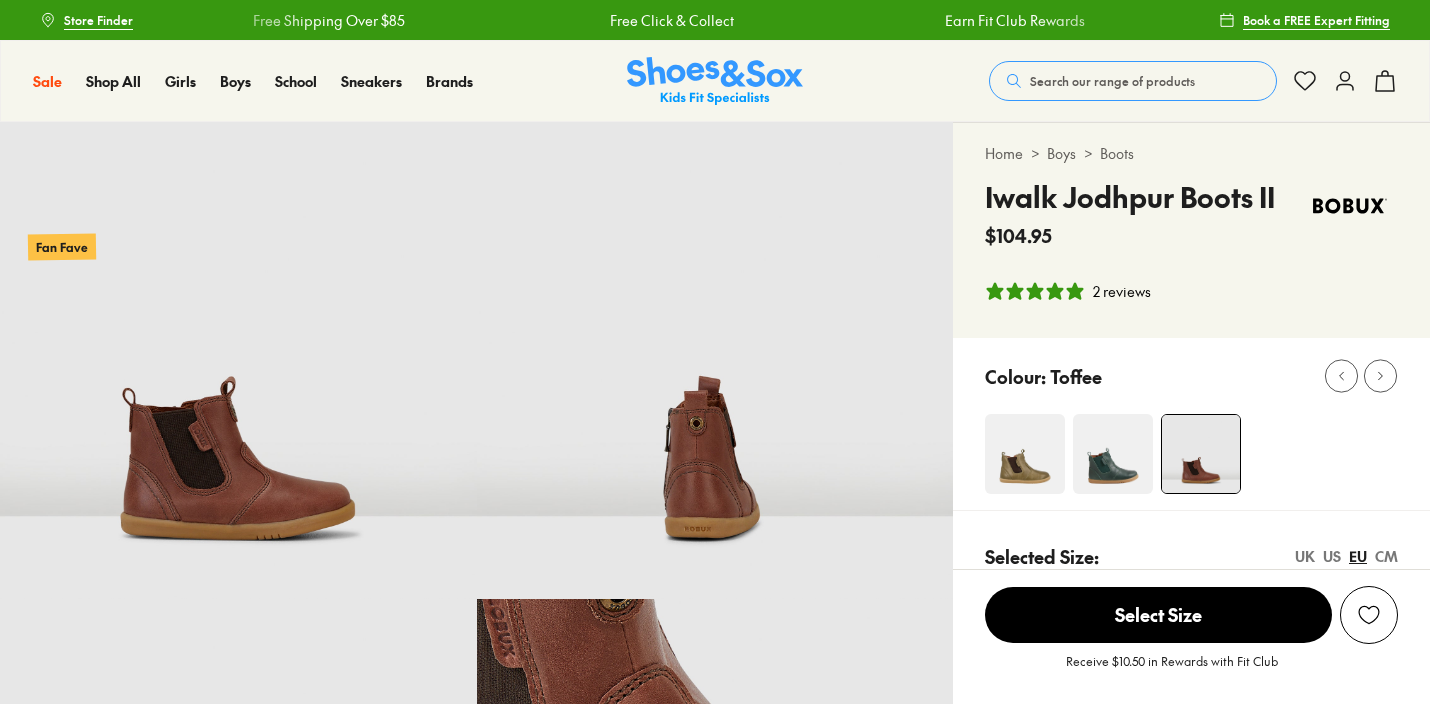 select on "*" 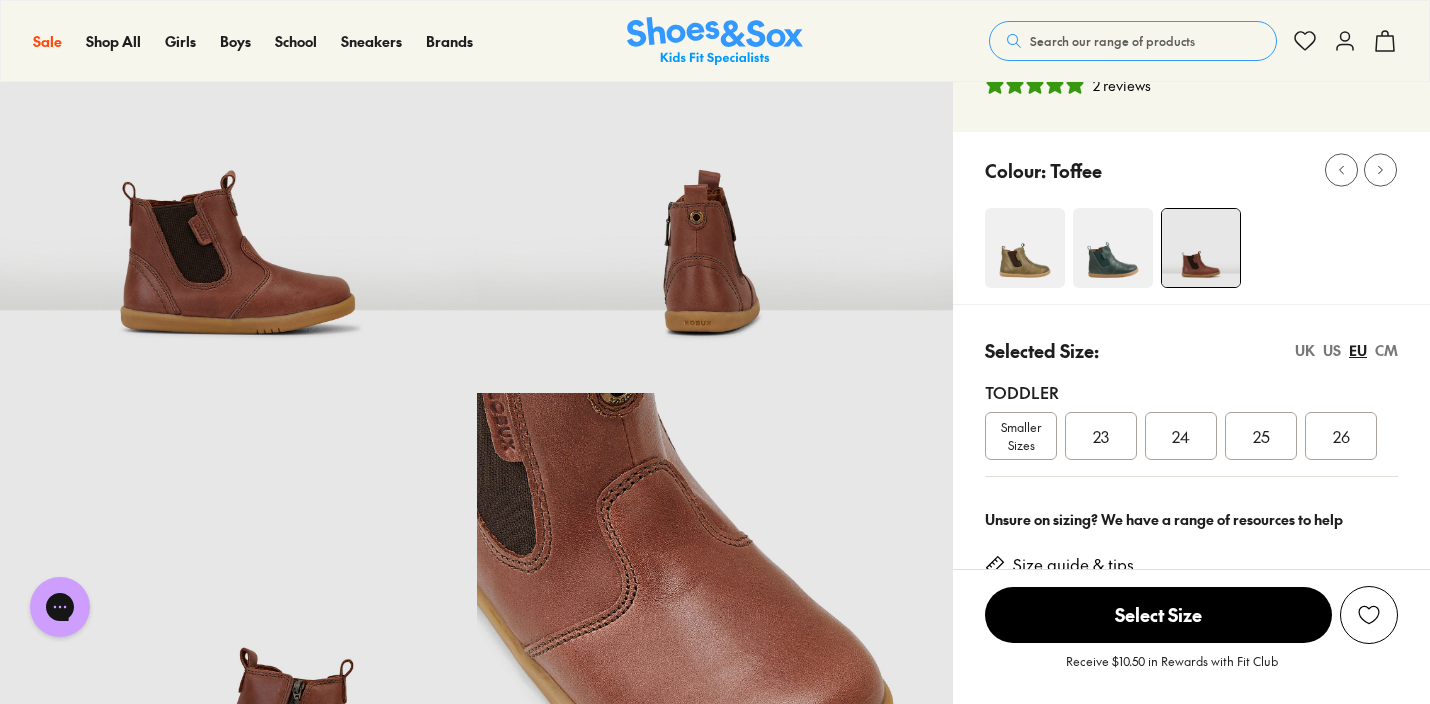 scroll, scrollTop: 208, scrollLeft: 0, axis: vertical 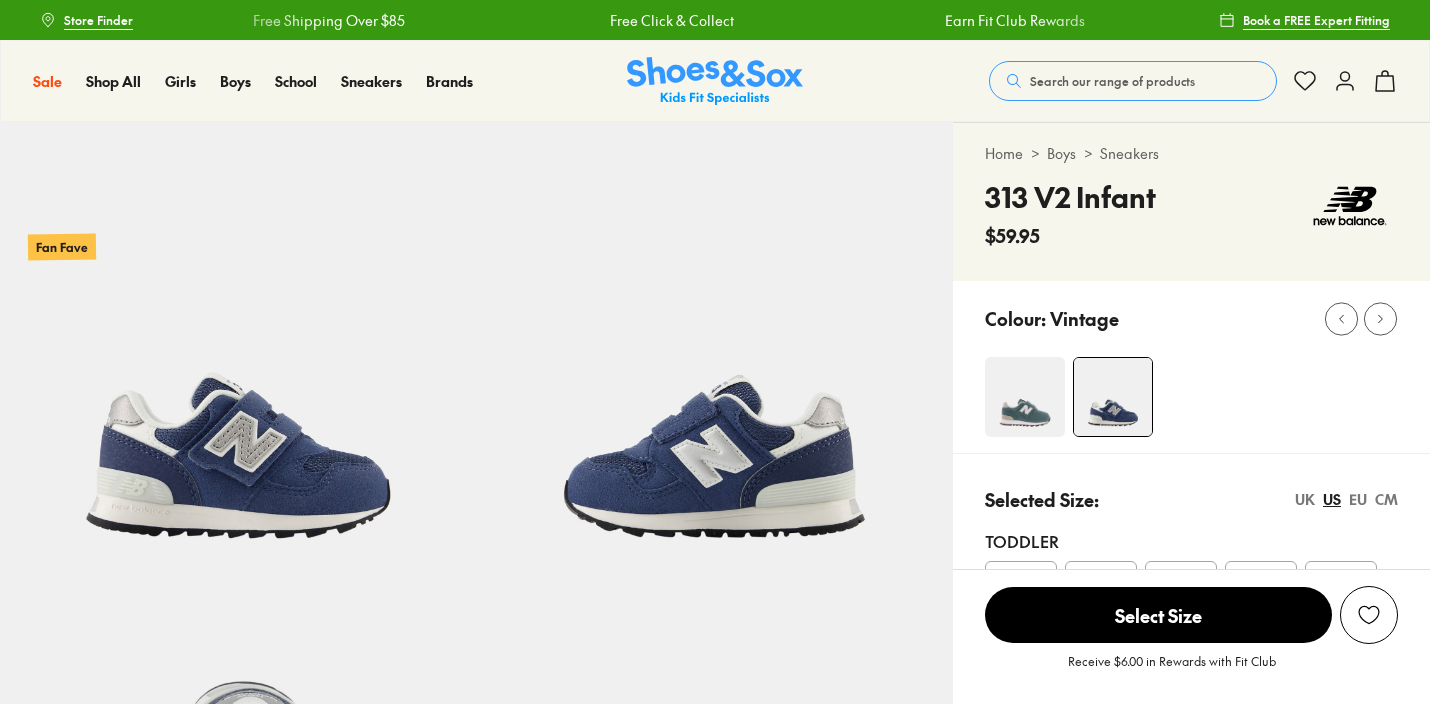 select on "*" 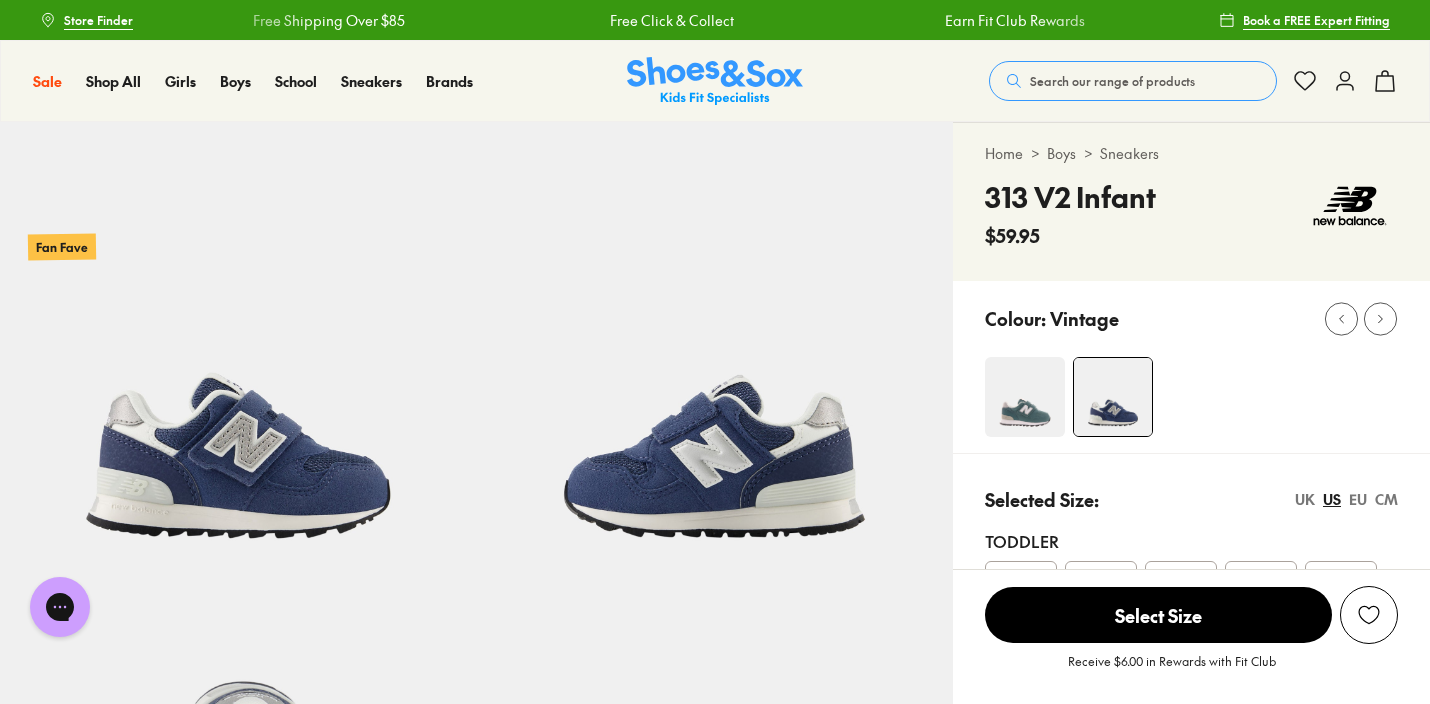 scroll, scrollTop: 0, scrollLeft: 0, axis: both 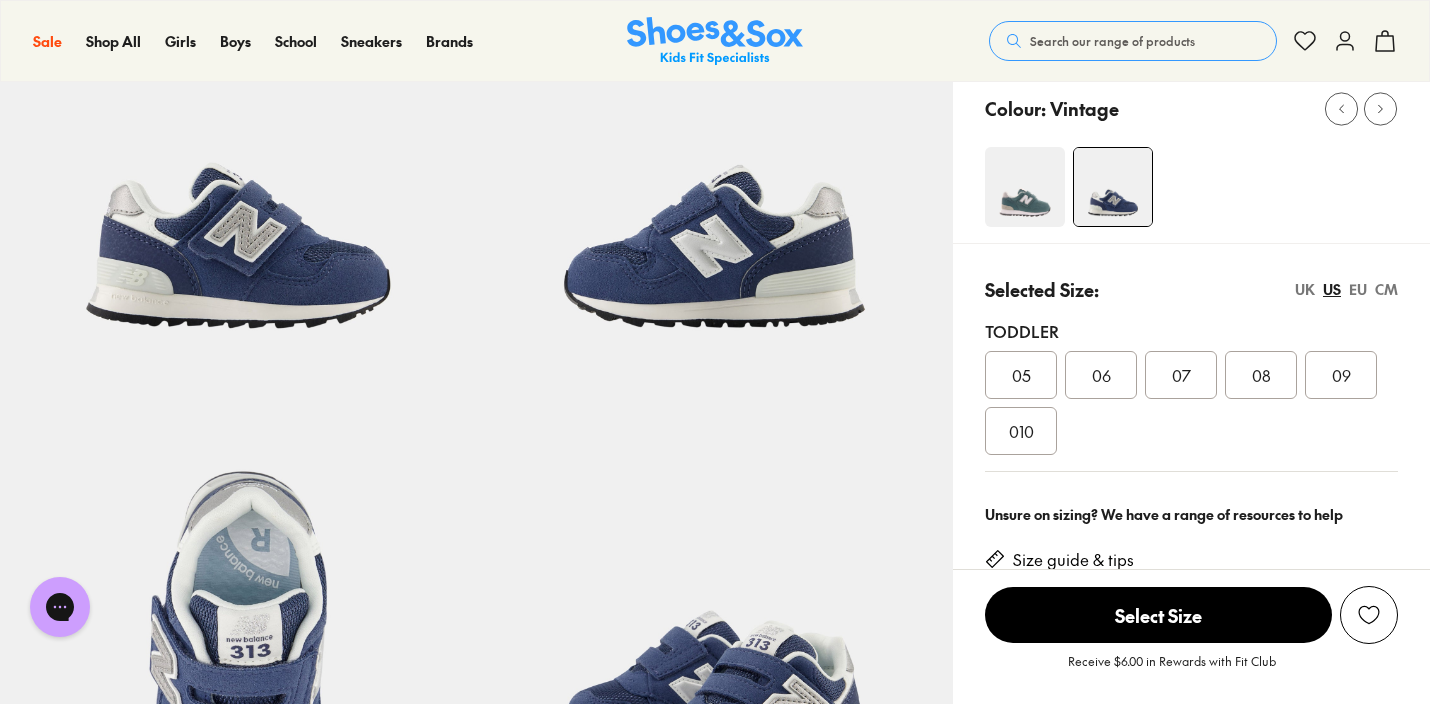 click at bounding box center (1025, 187) 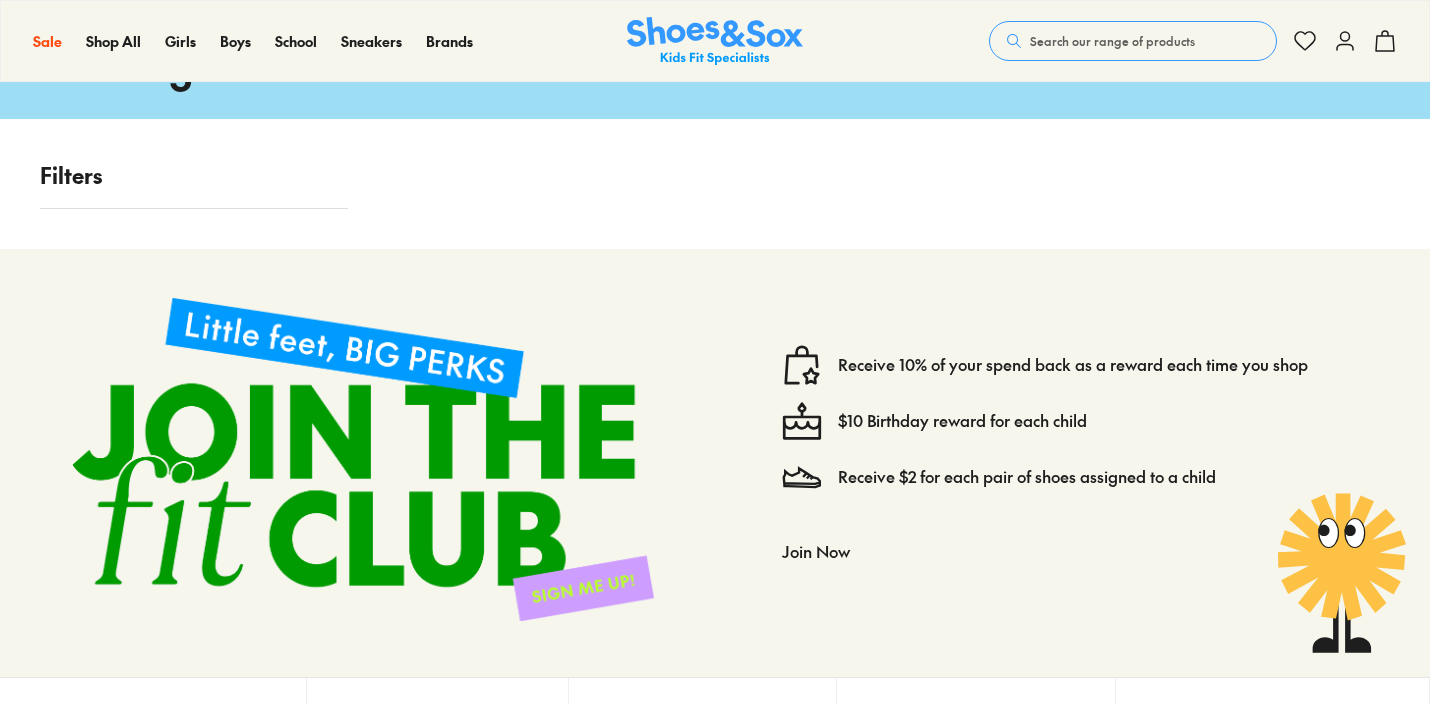 scroll, scrollTop: 67, scrollLeft: 0, axis: vertical 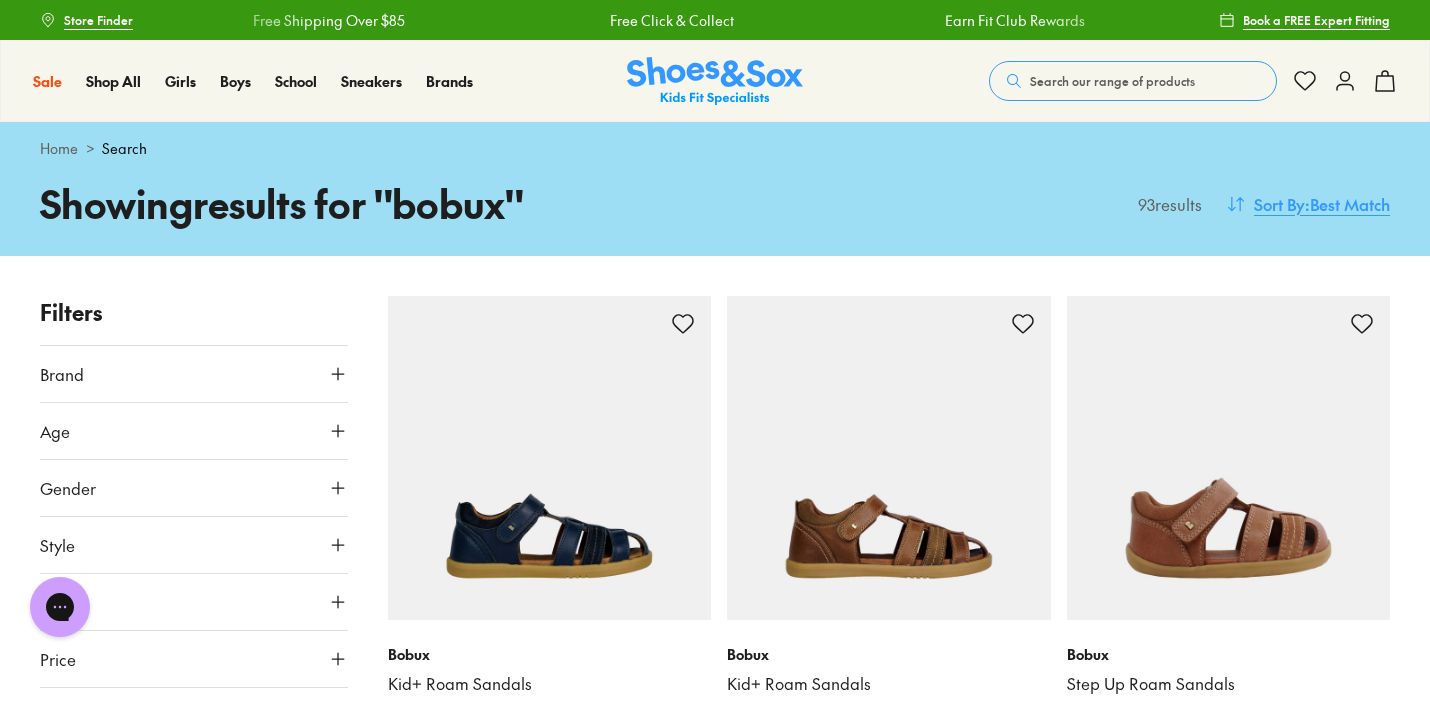 click on "Sort By" at bounding box center (1279, 204) 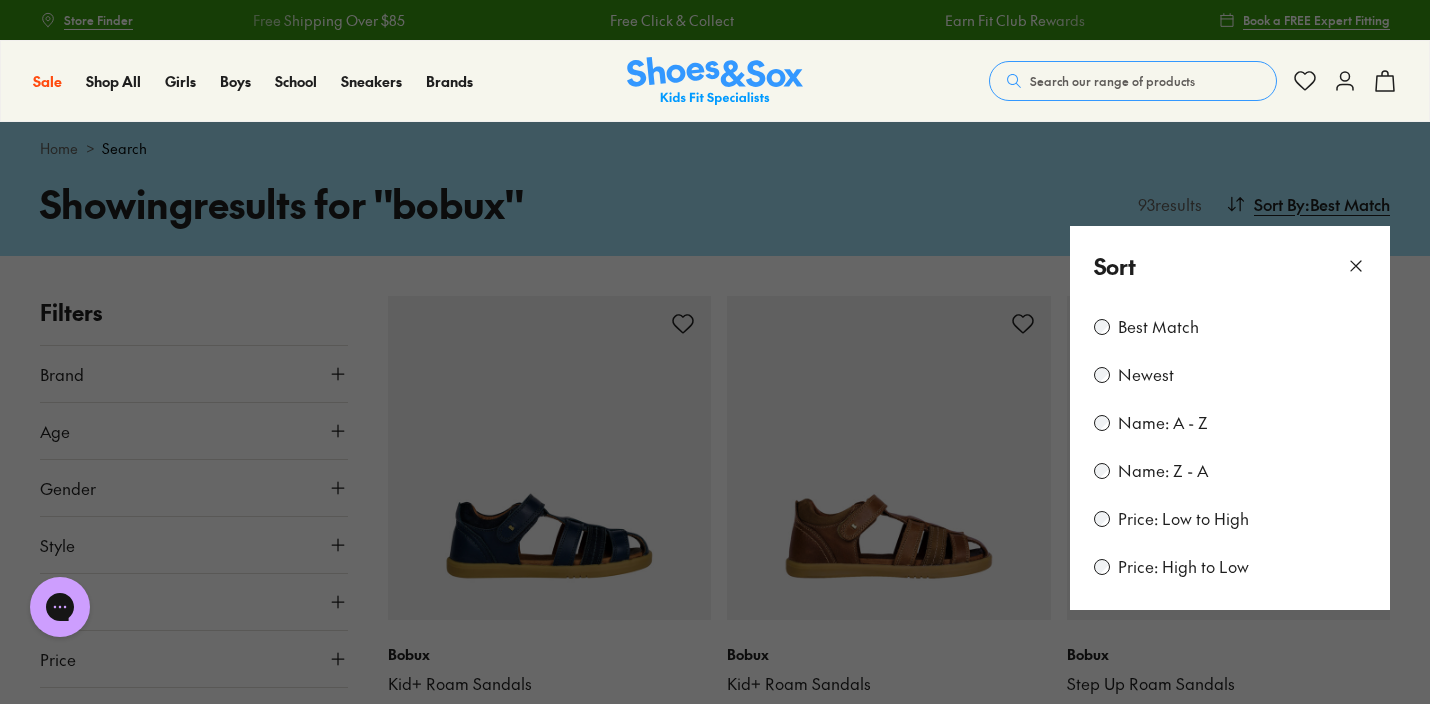 click on "Price: Low to High" at bounding box center (1183, 519) 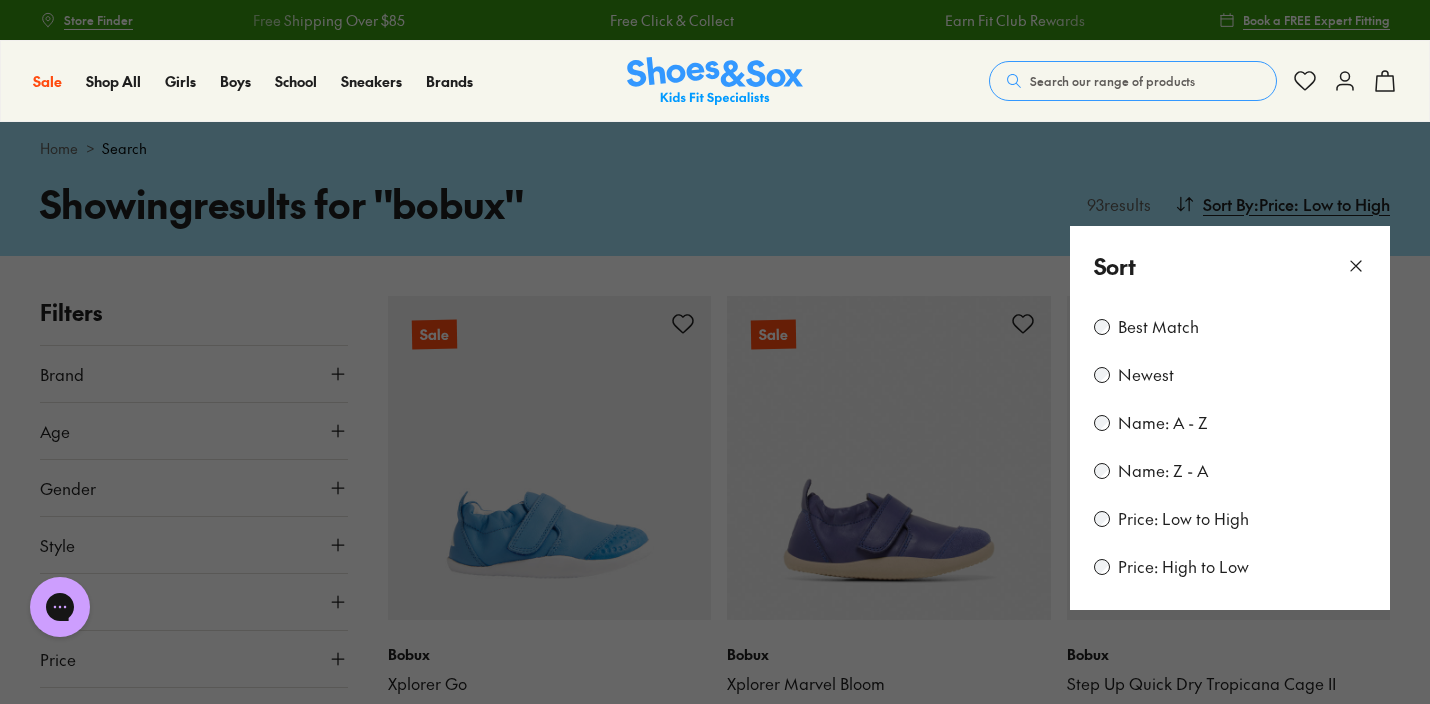 click 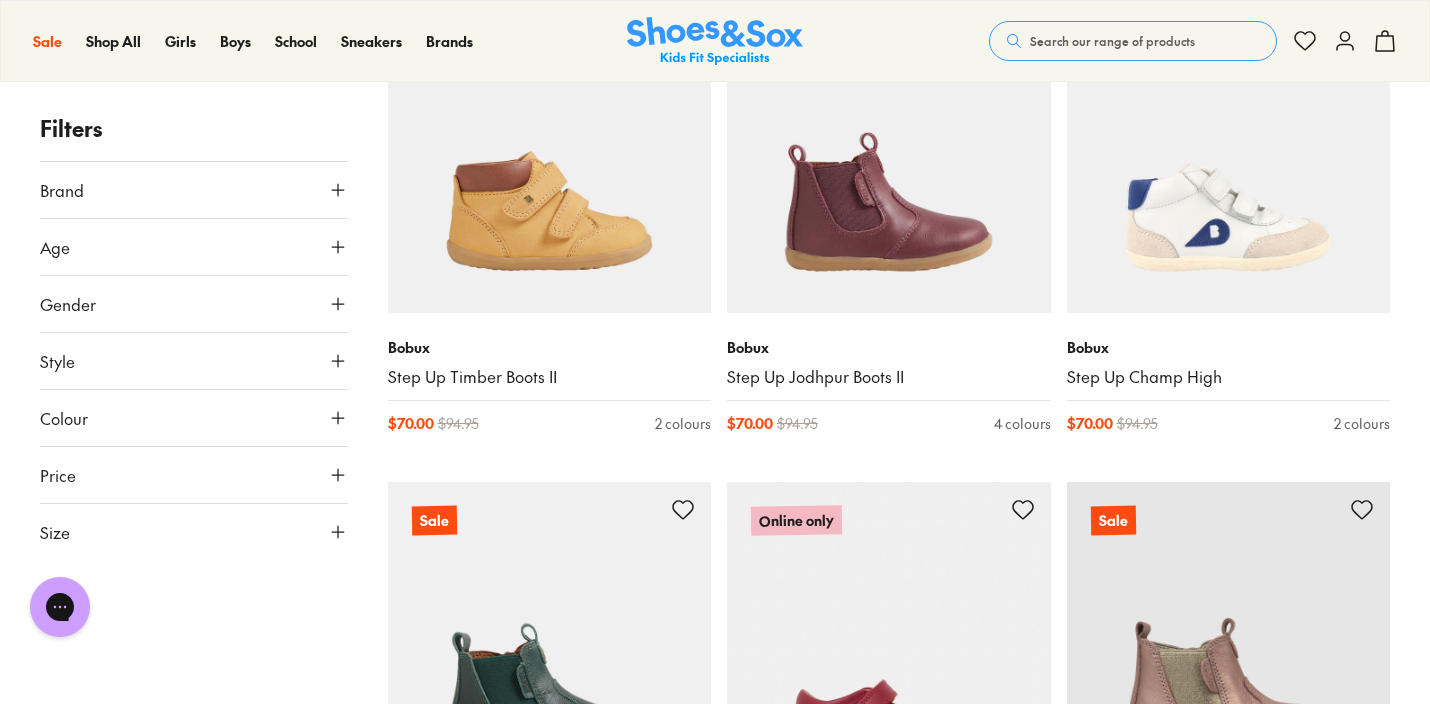 scroll, scrollTop: 5265, scrollLeft: 0, axis: vertical 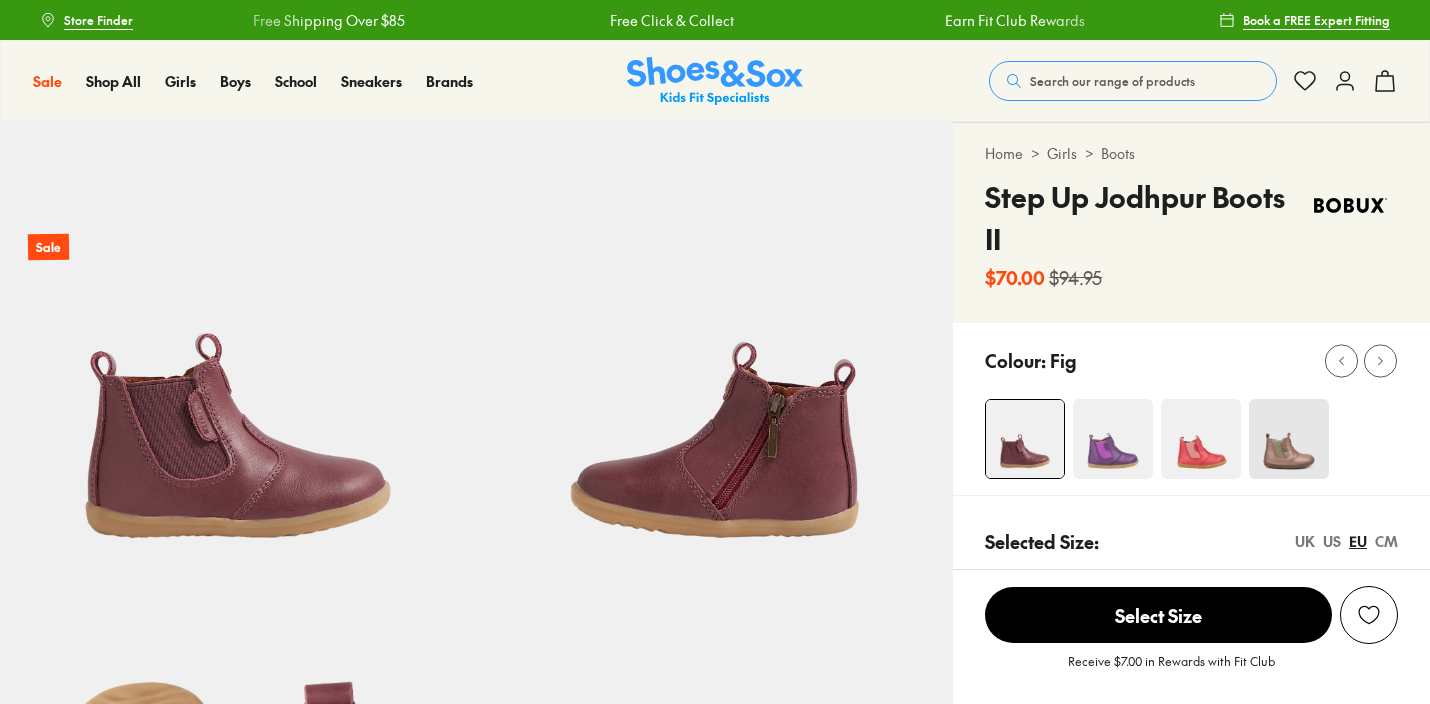 select on "*" 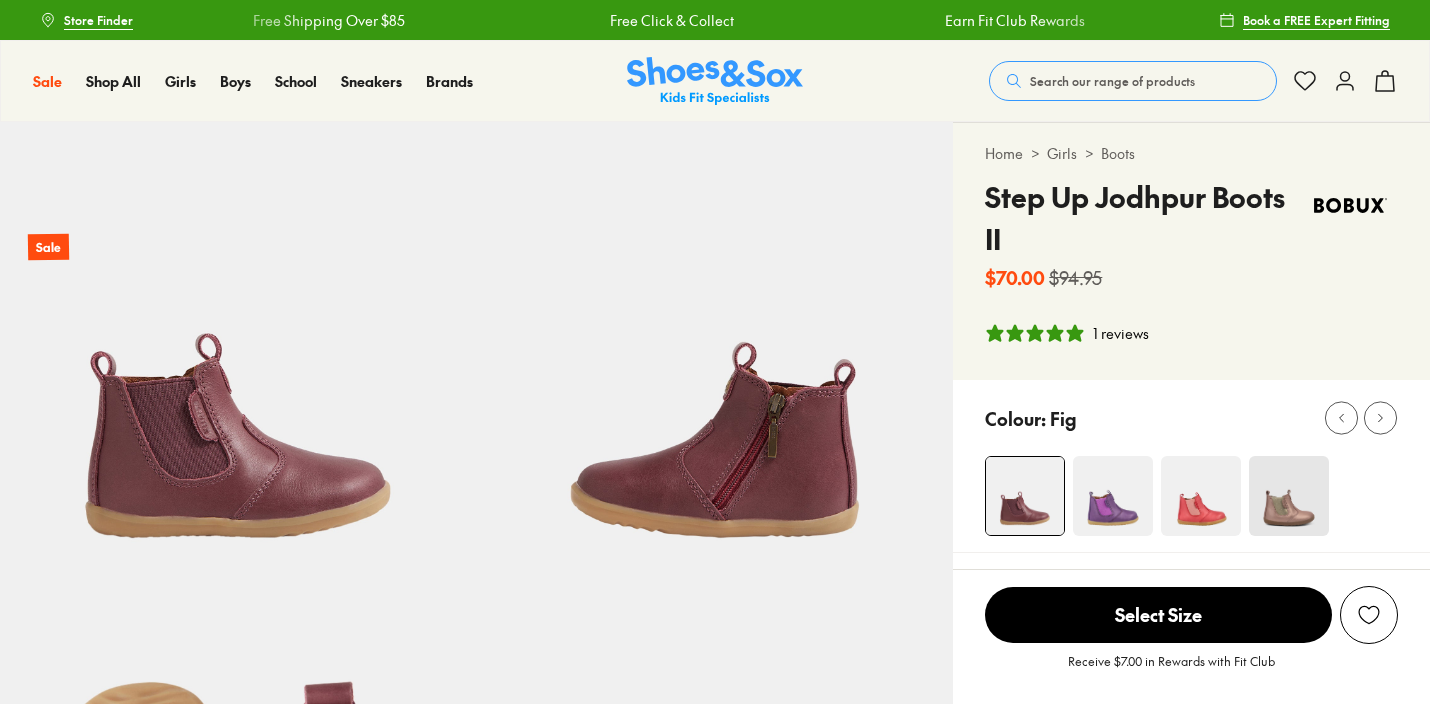 scroll, scrollTop: 0, scrollLeft: 0, axis: both 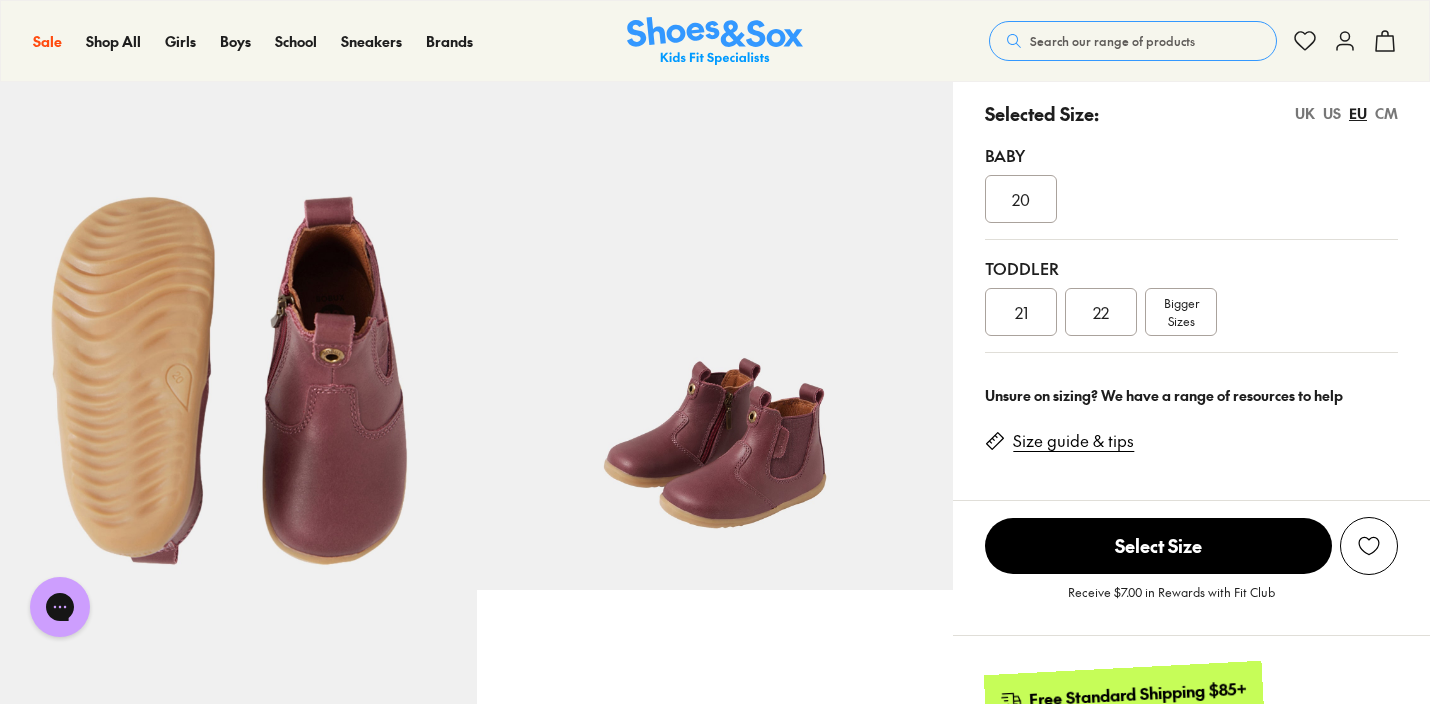 click on "Bigger Sizes" at bounding box center (1181, 312) 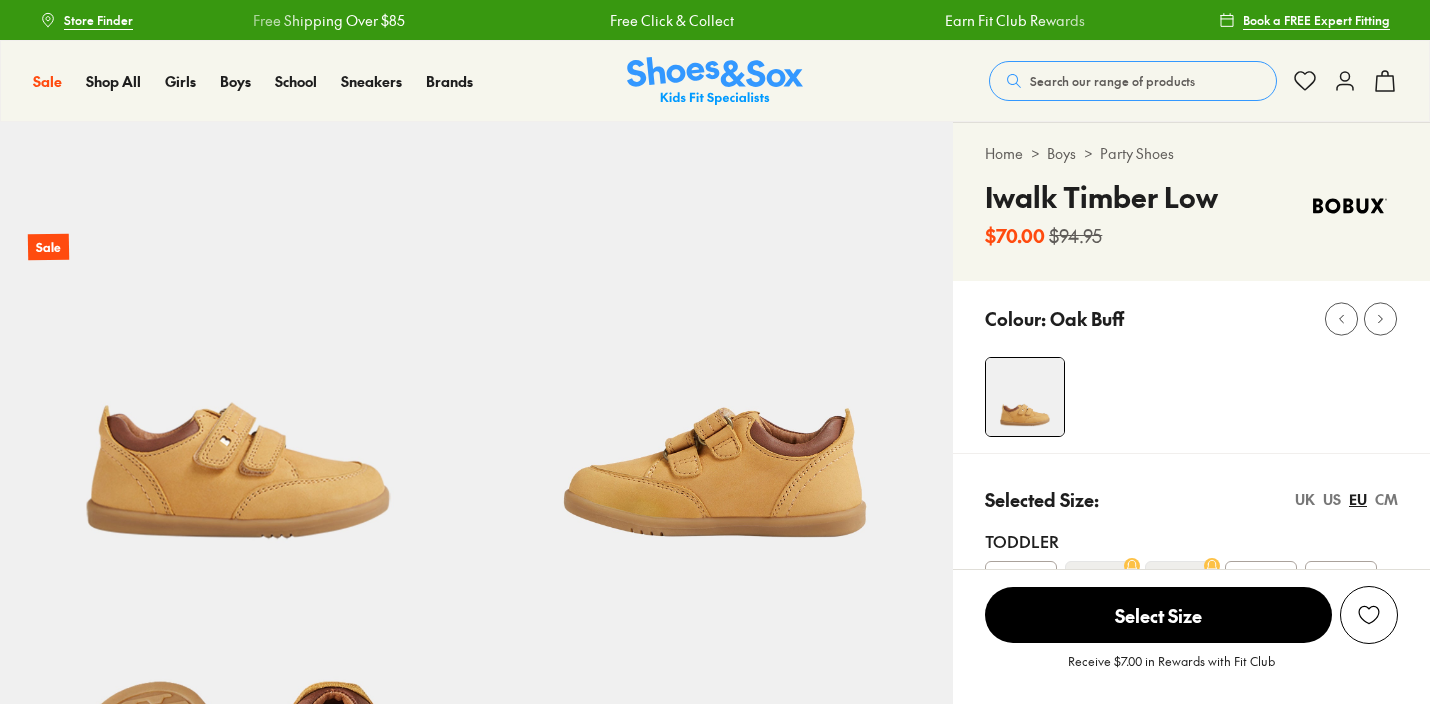 select on "*" 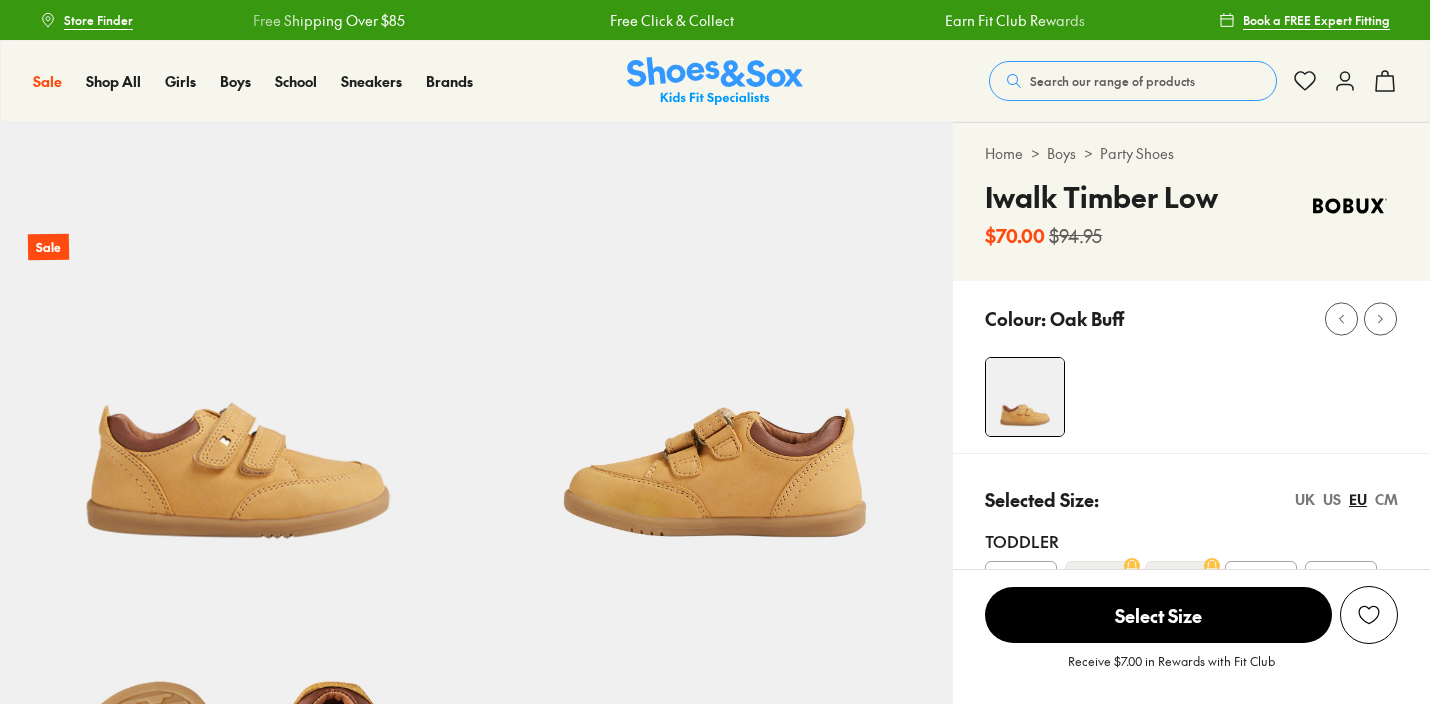 scroll, scrollTop: 0, scrollLeft: 0, axis: both 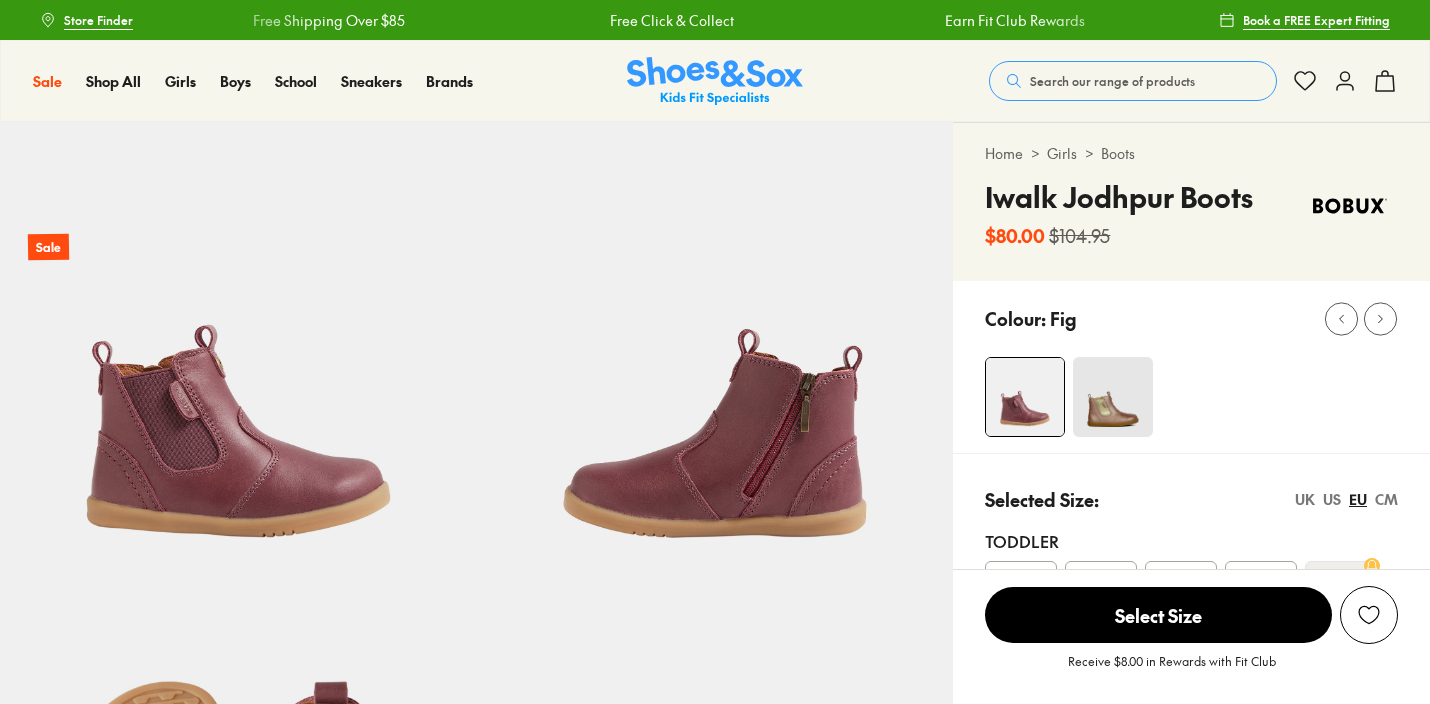 select on "*" 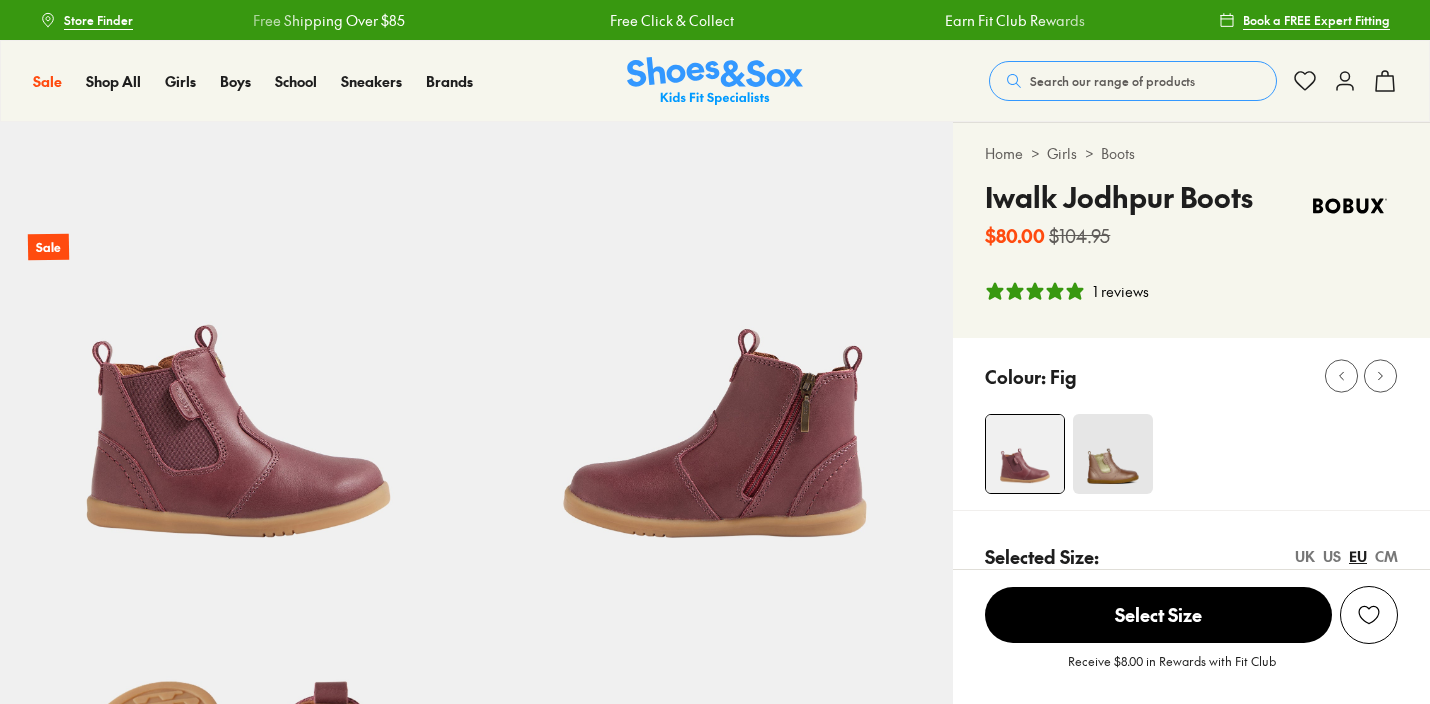 scroll, scrollTop: 0, scrollLeft: 0, axis: both 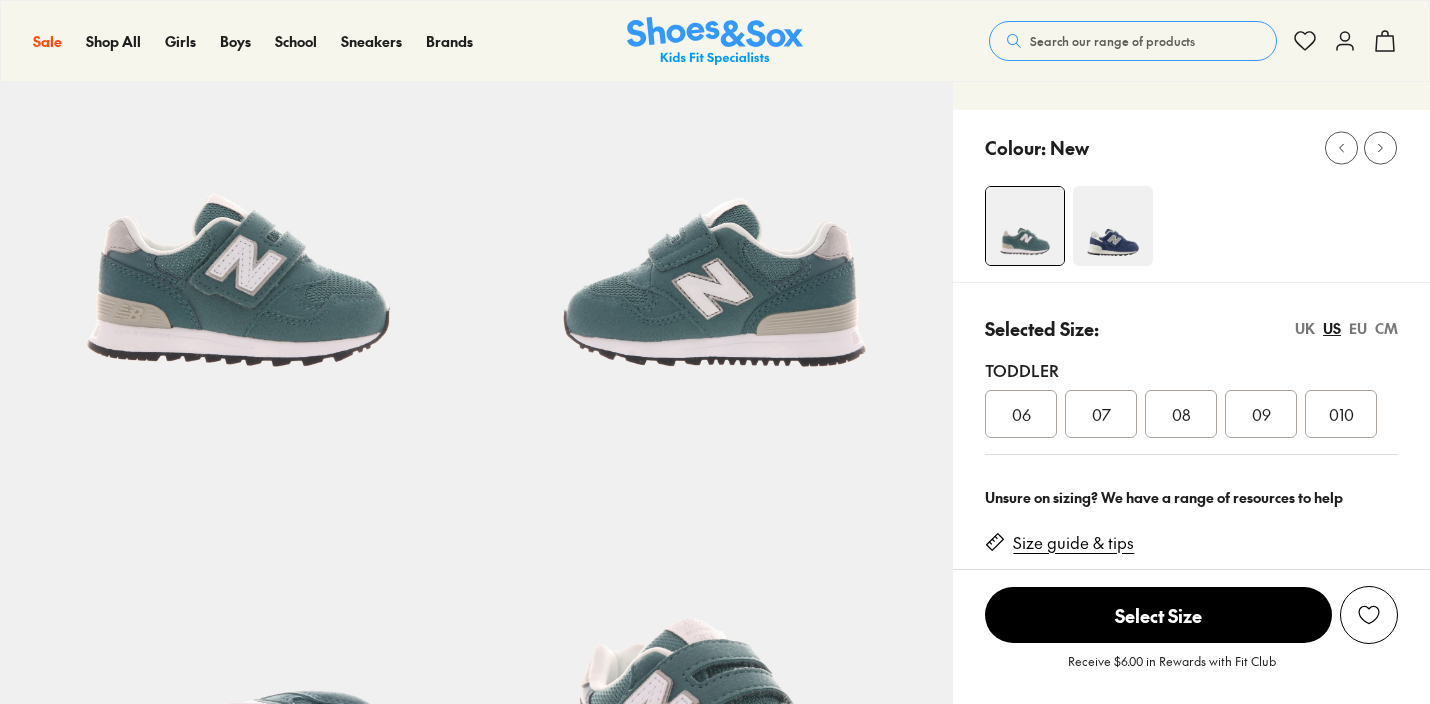 click at bounding box center (1113, 226) 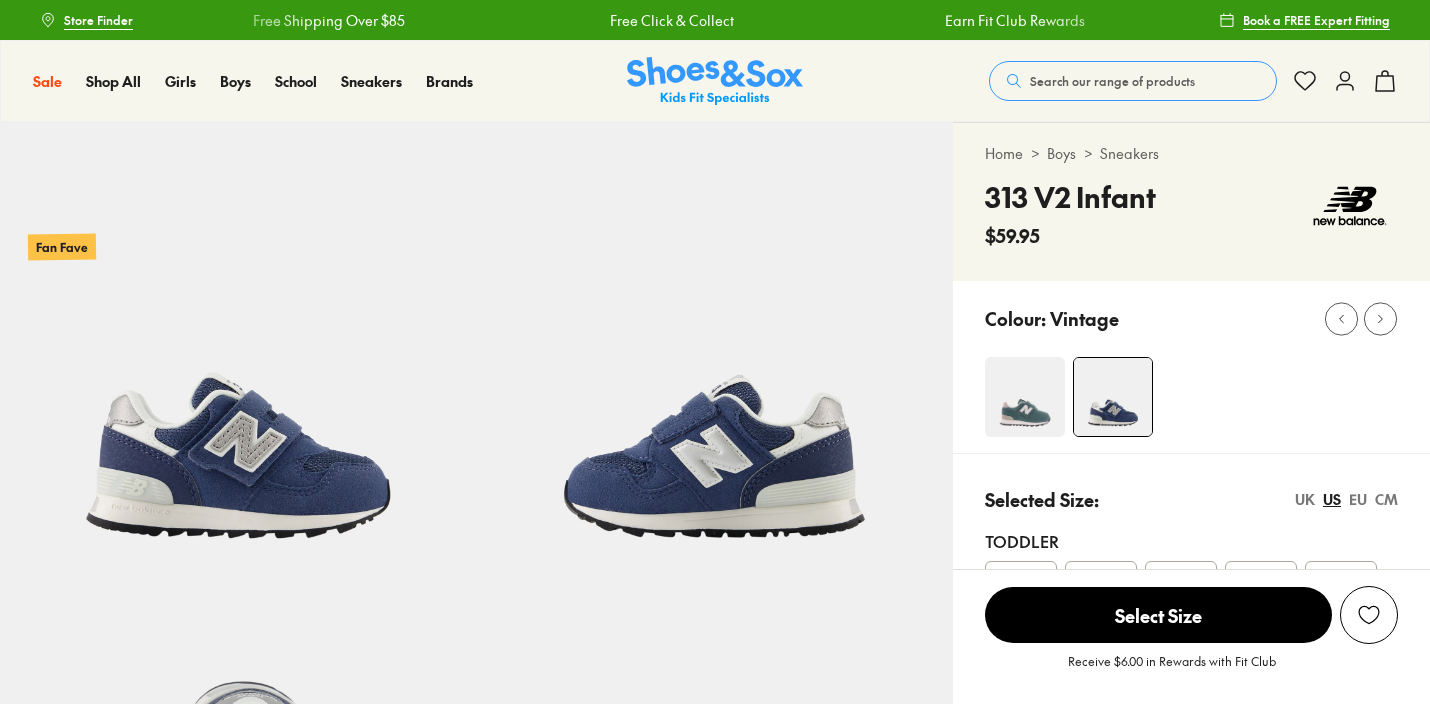 scroll, scrollTop: 0, scrollLeft: 0, axis: both 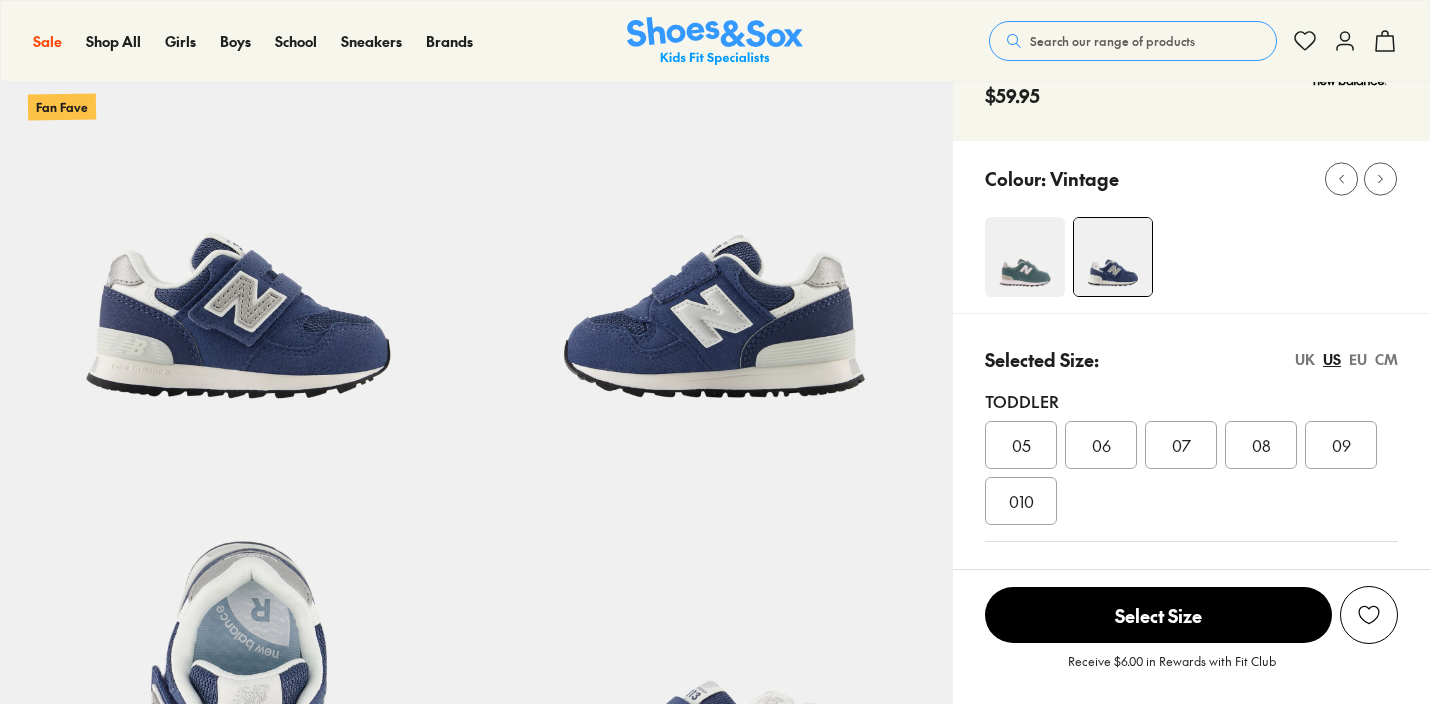 click on "EU" at bounding box center [1358, 359] 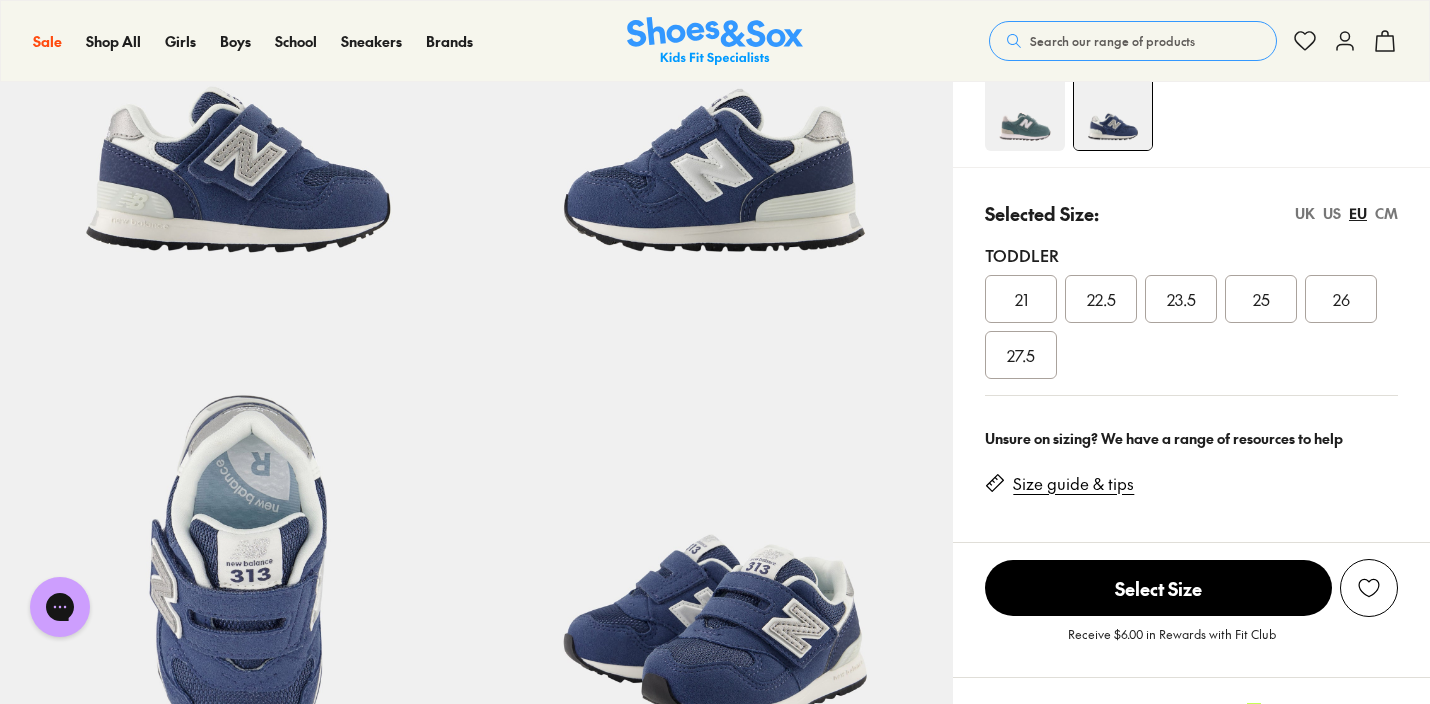 scroll, scrollTop: 284, scrollLeft: 0, axis: vertical 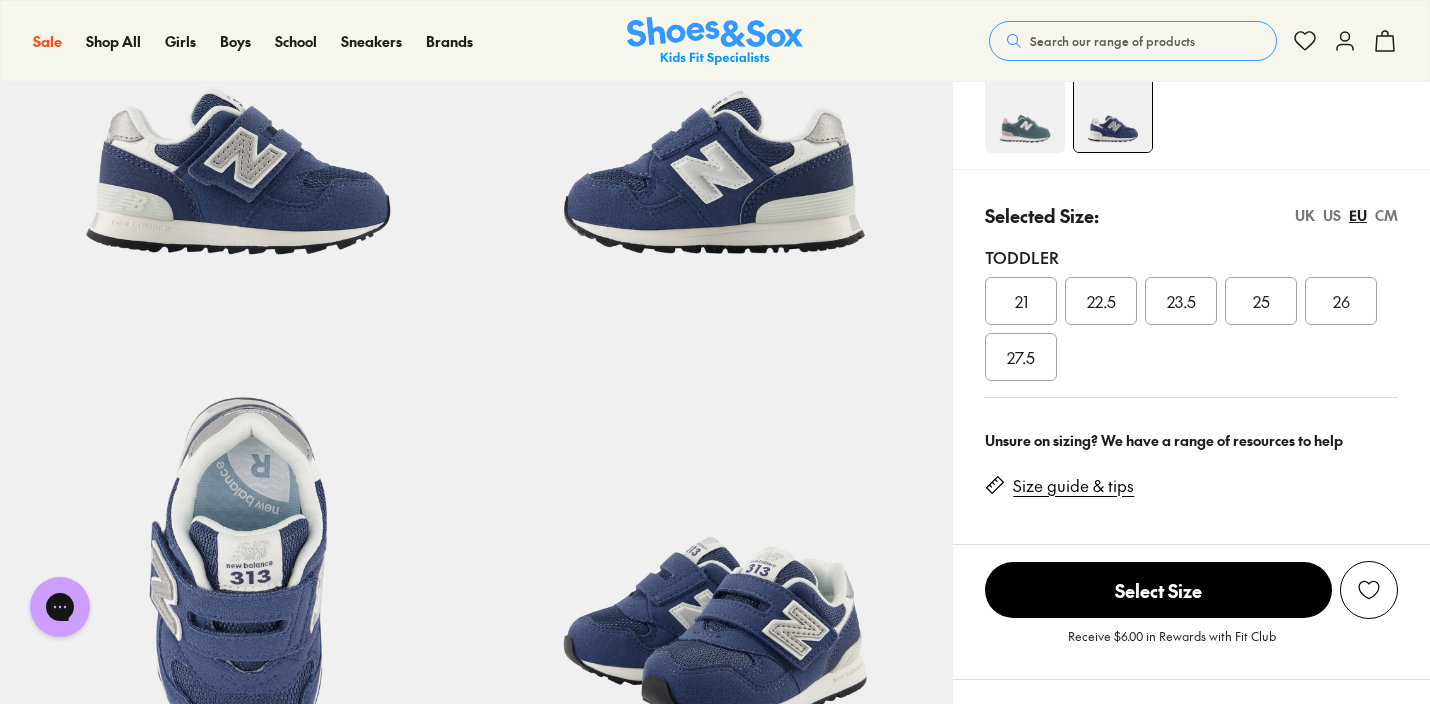 click on "CM" at bounding box center [1386, 215] 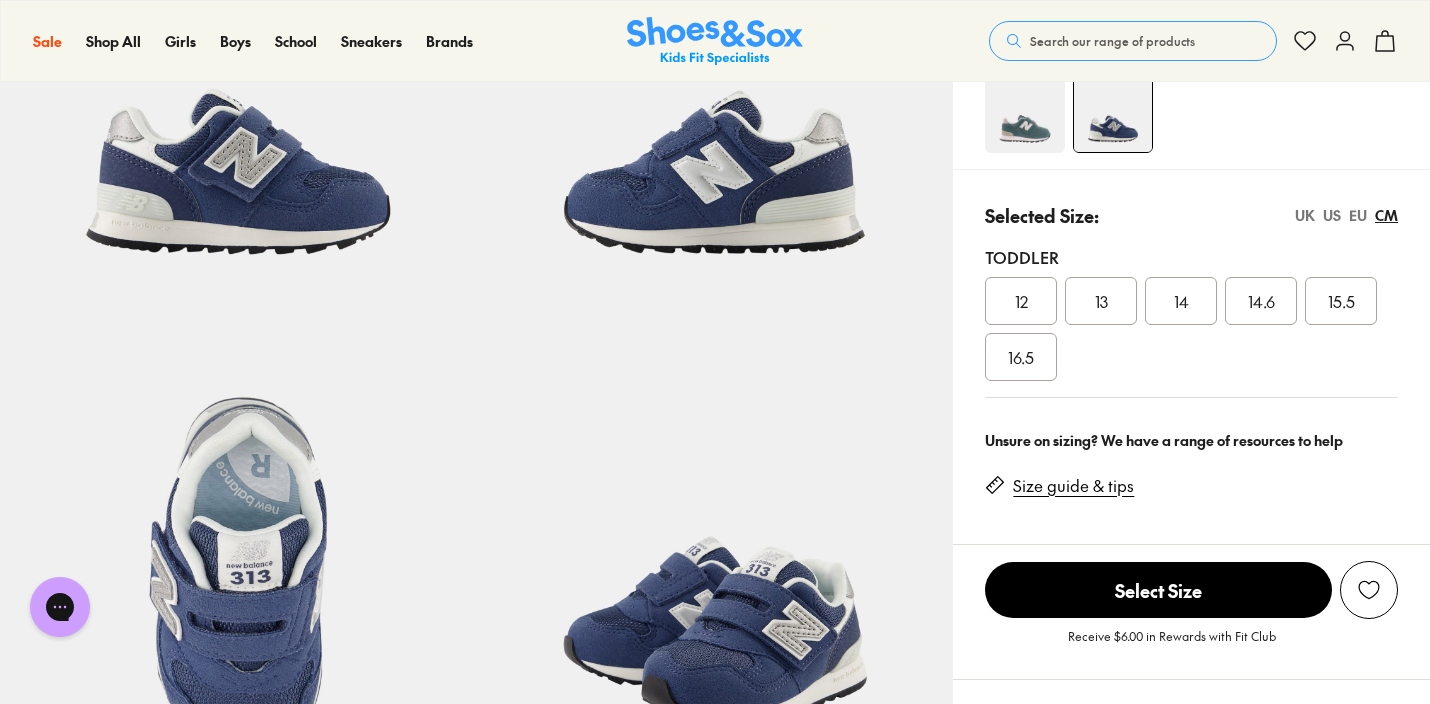 click on "EU" at bounding box center [1358, 215] 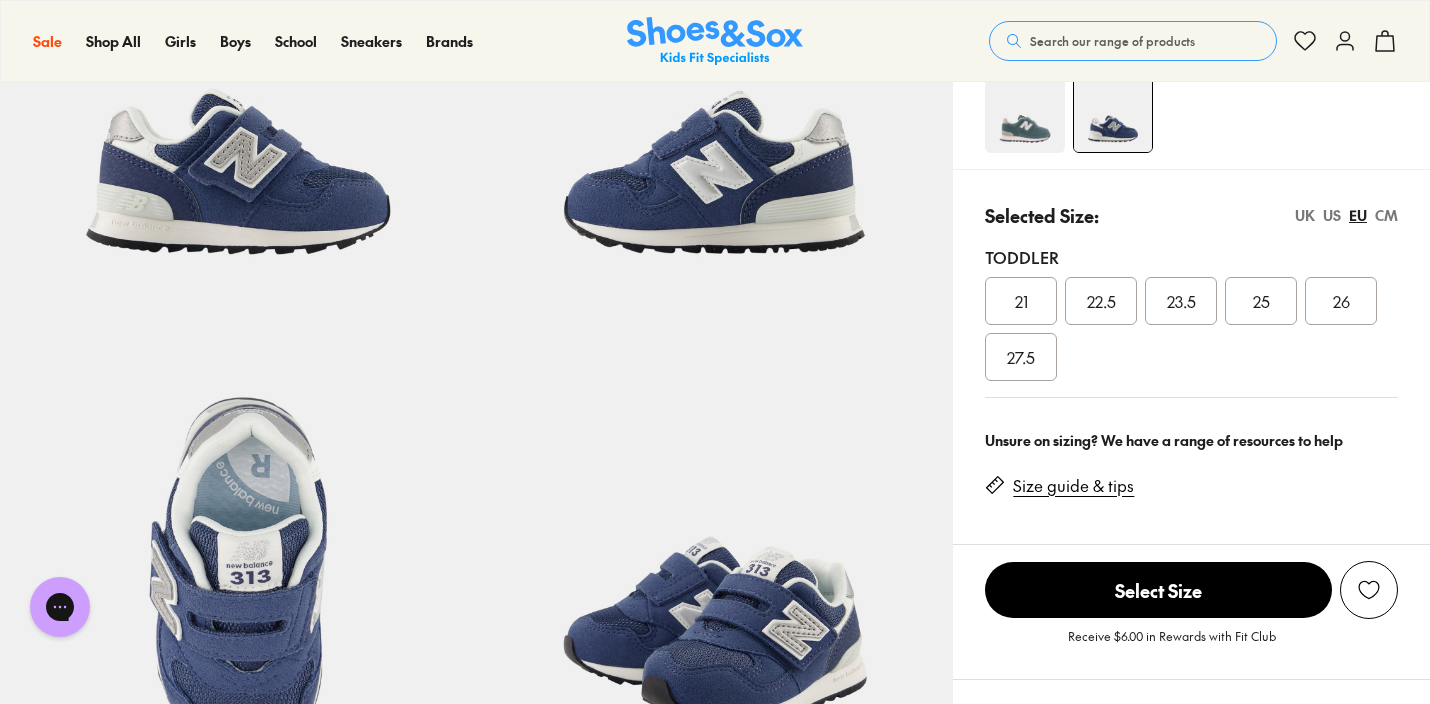 click on "UK" at bounding box center [1305, 215] 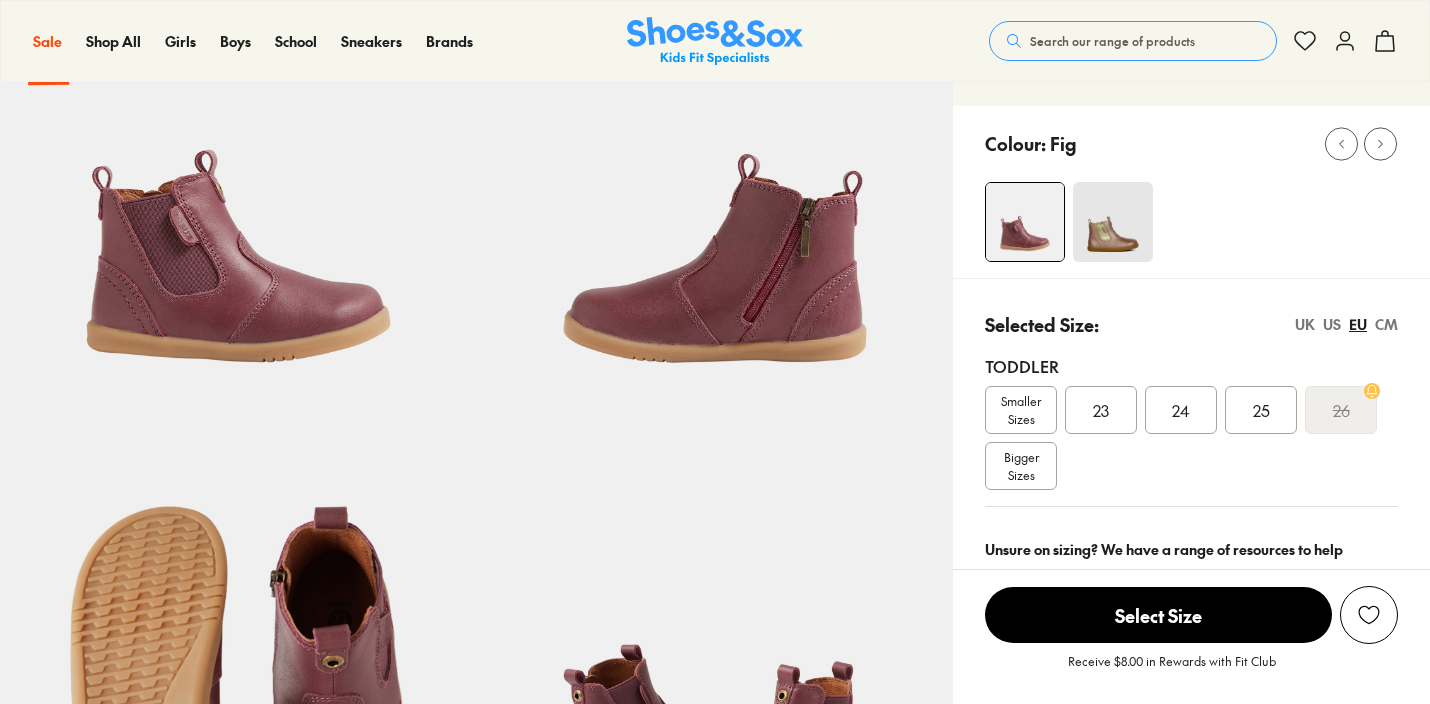 scroll, scrollTop: 175, scrollLeft: 0, axis: vertical 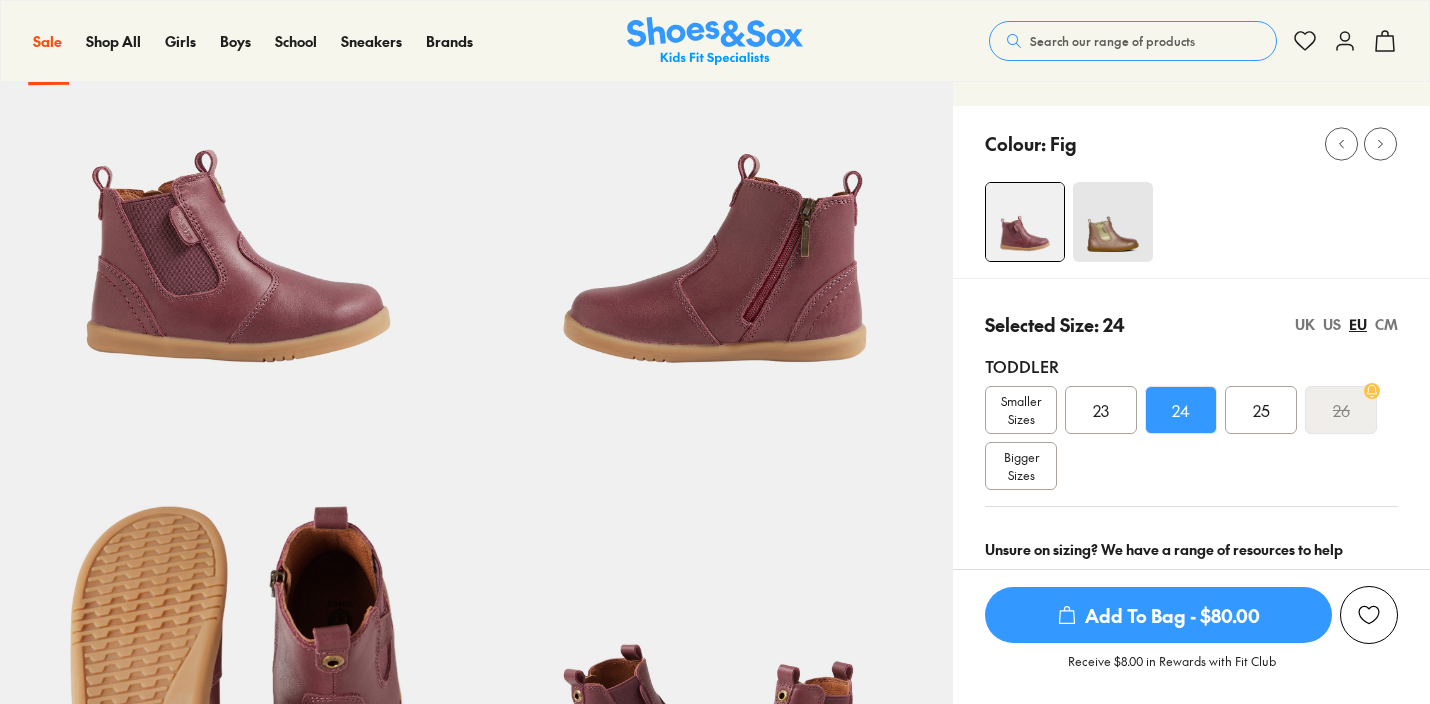 select on "*" 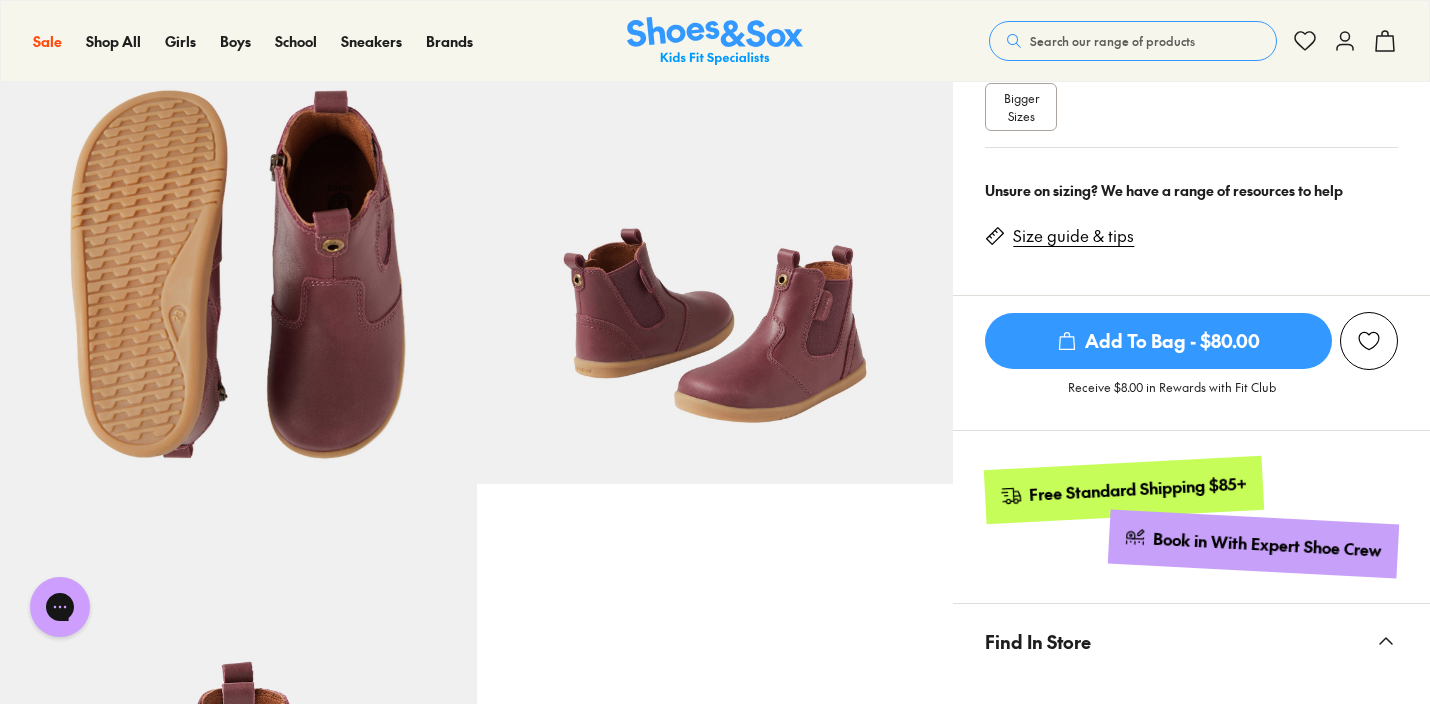 scroll, scrollTop: 590, scrollLeft: 0, axis: vertical 